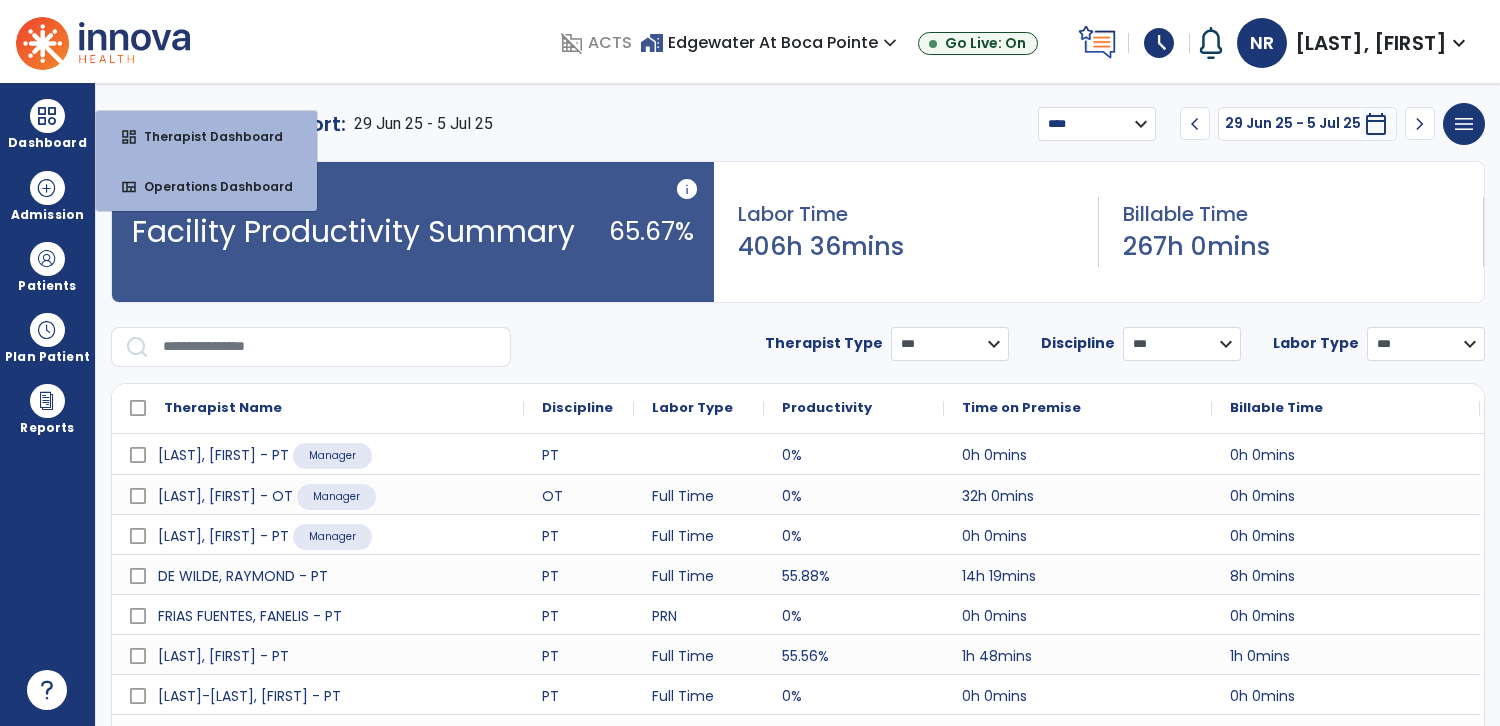 select on "****" 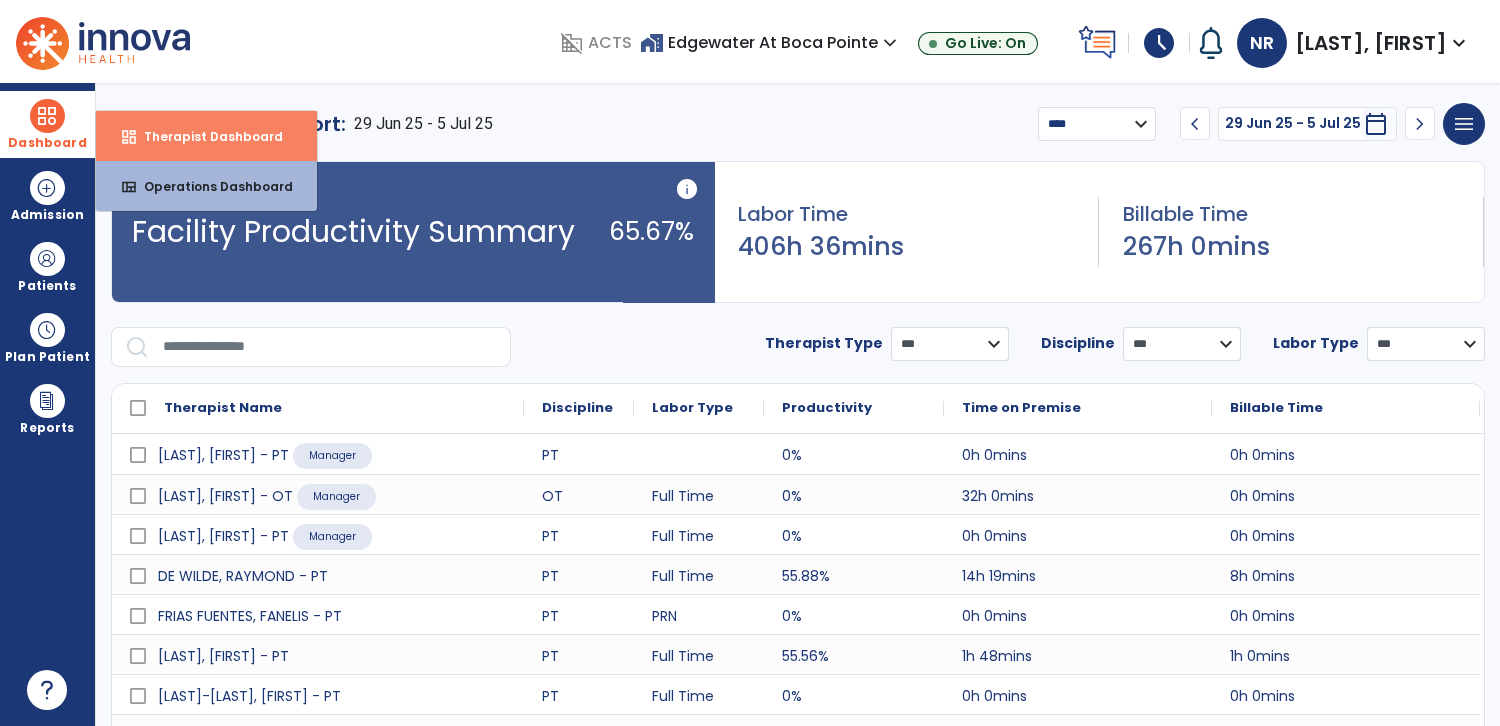 click on "Therapist Dashboard" at bounding box center [205, 136] 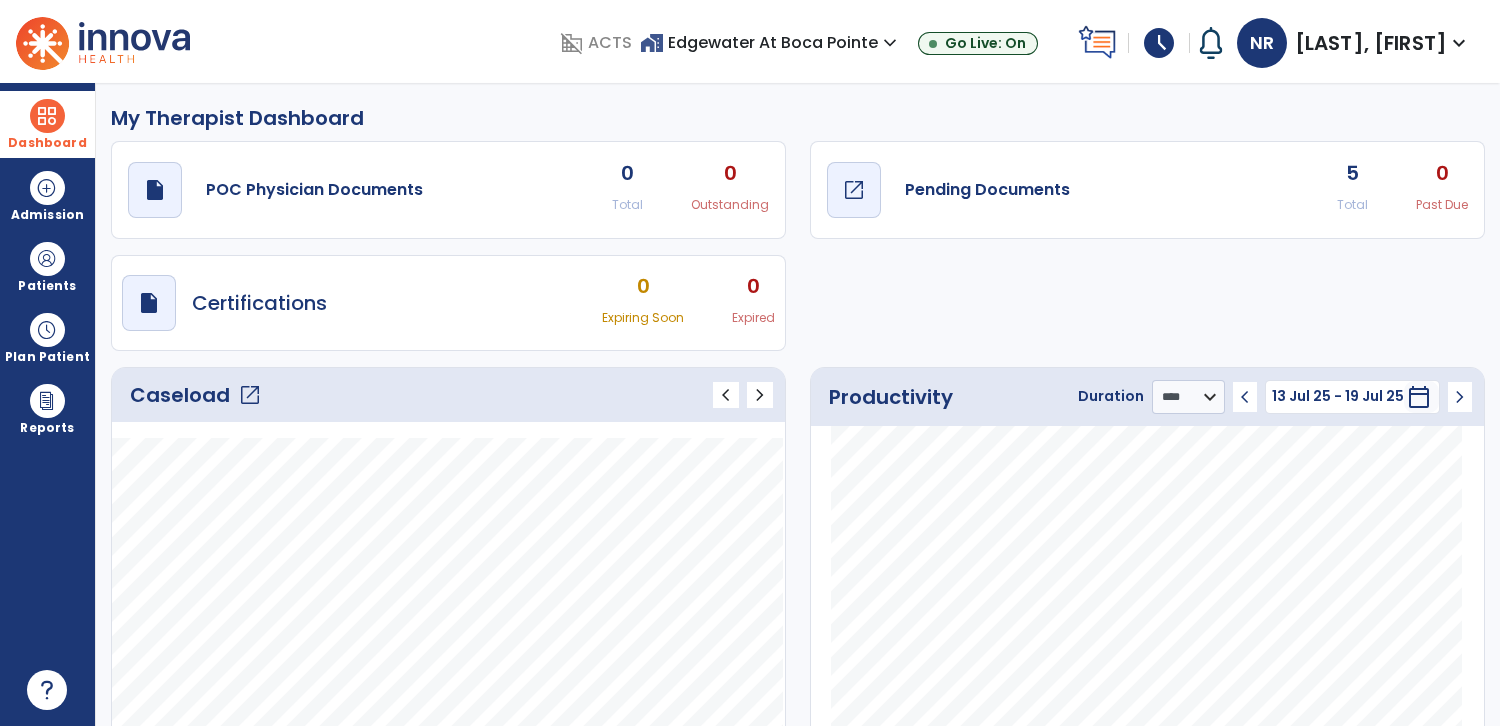 click on "Pending Documents" 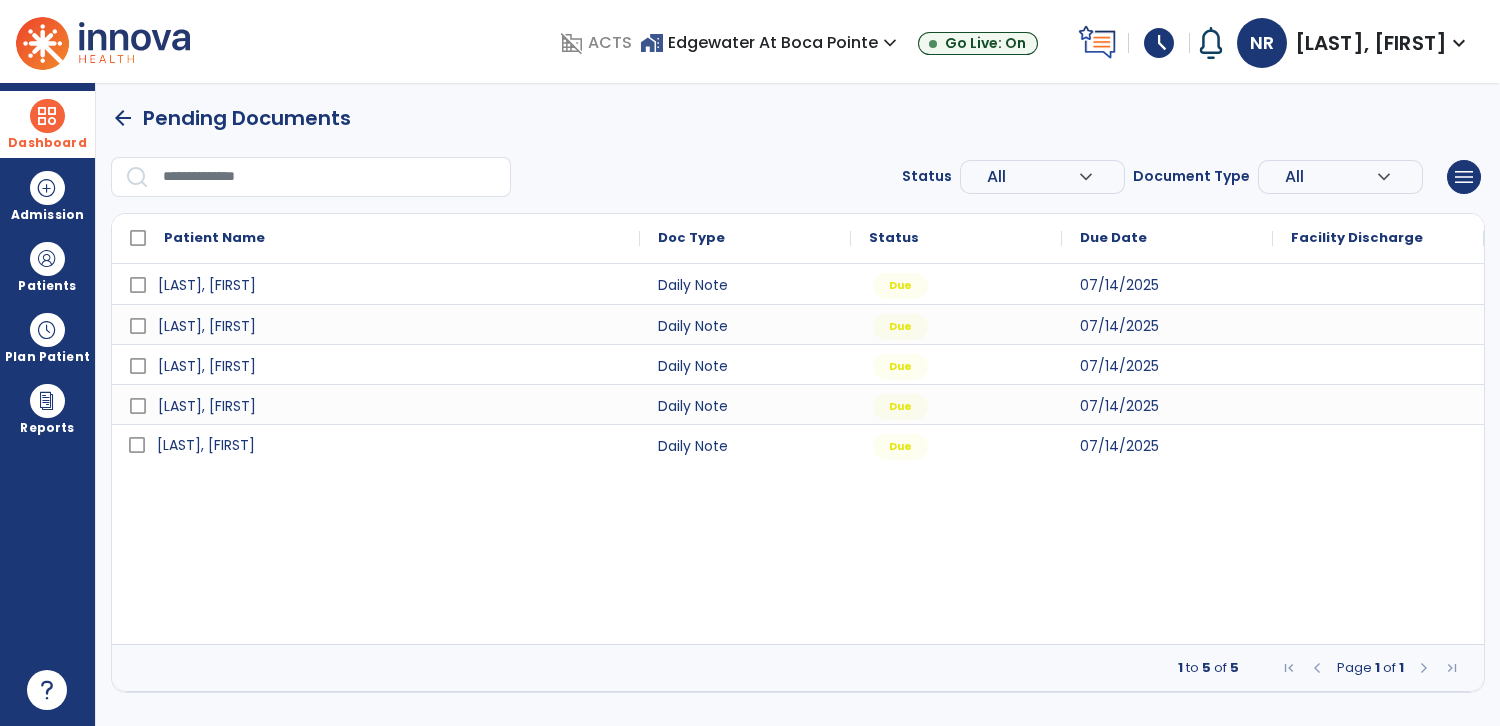 click on "[LAST], [FIRST]" at bounding box center [390, 445] 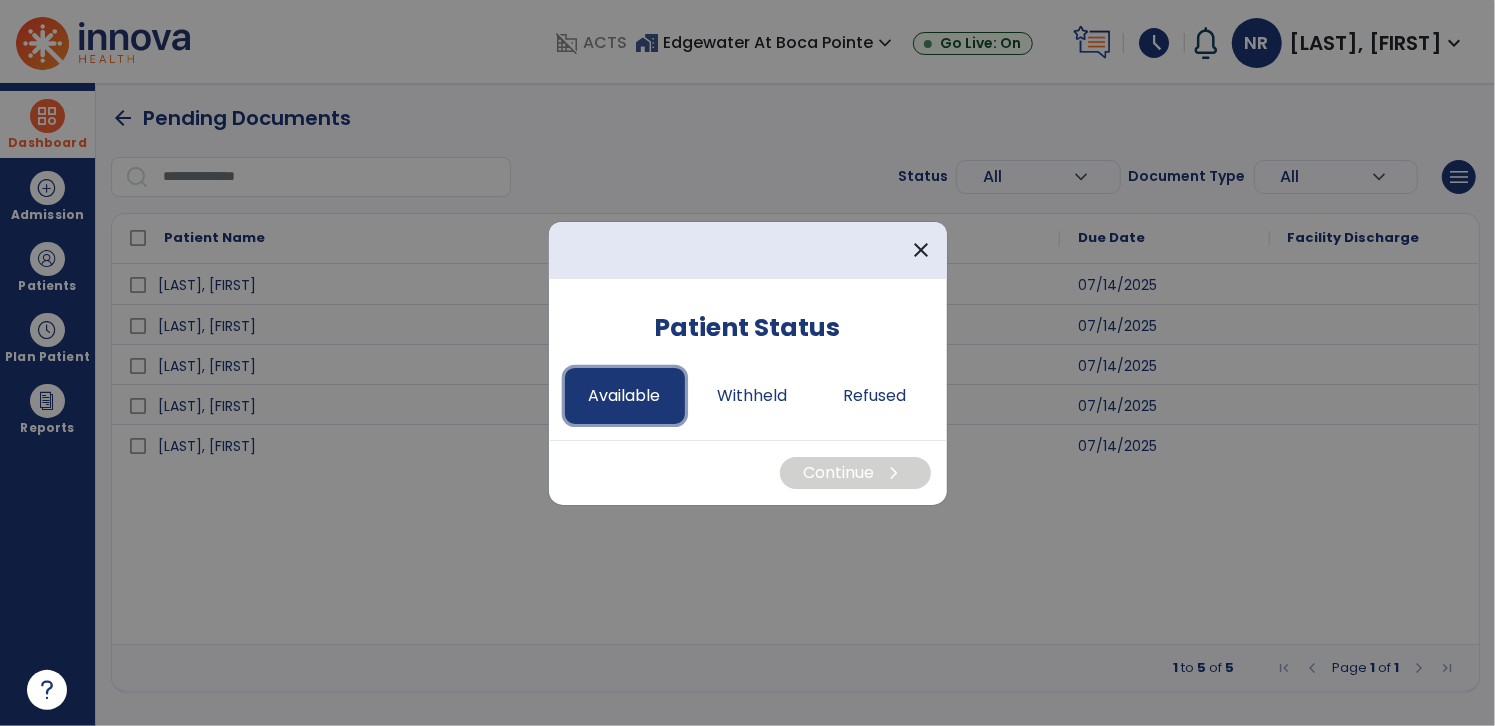 click on "Available" at bounding box center [625, 396] 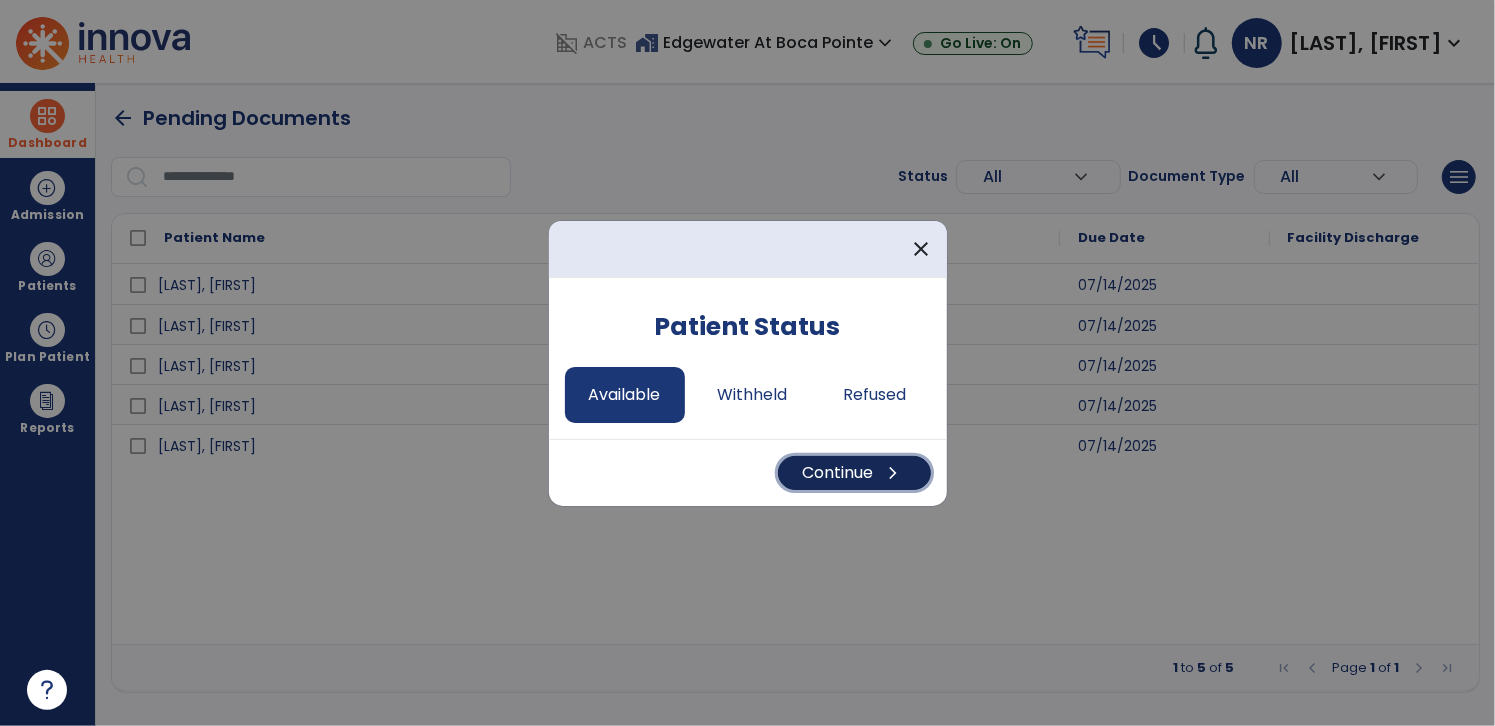 click on "Continue   chevron_right" at bounding box center (854, 473) 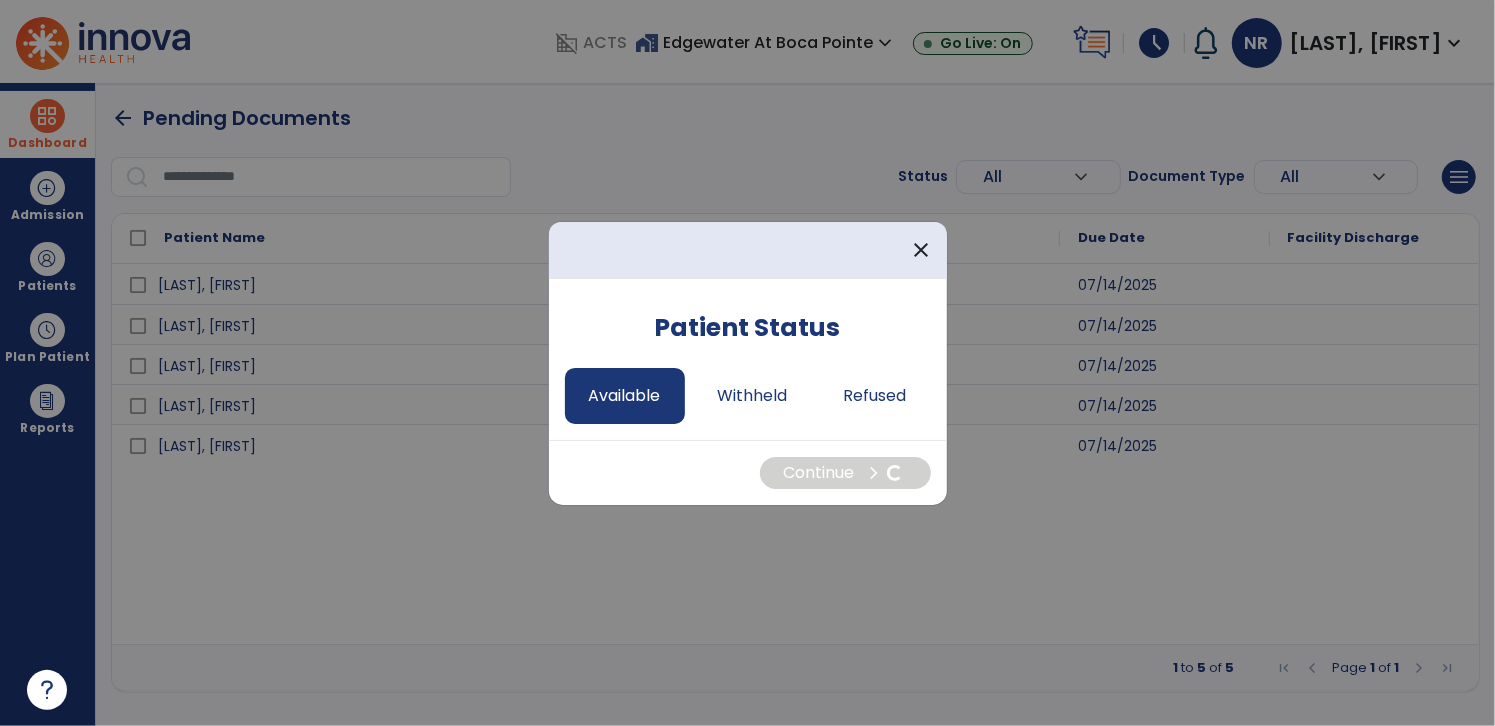 select on "*" 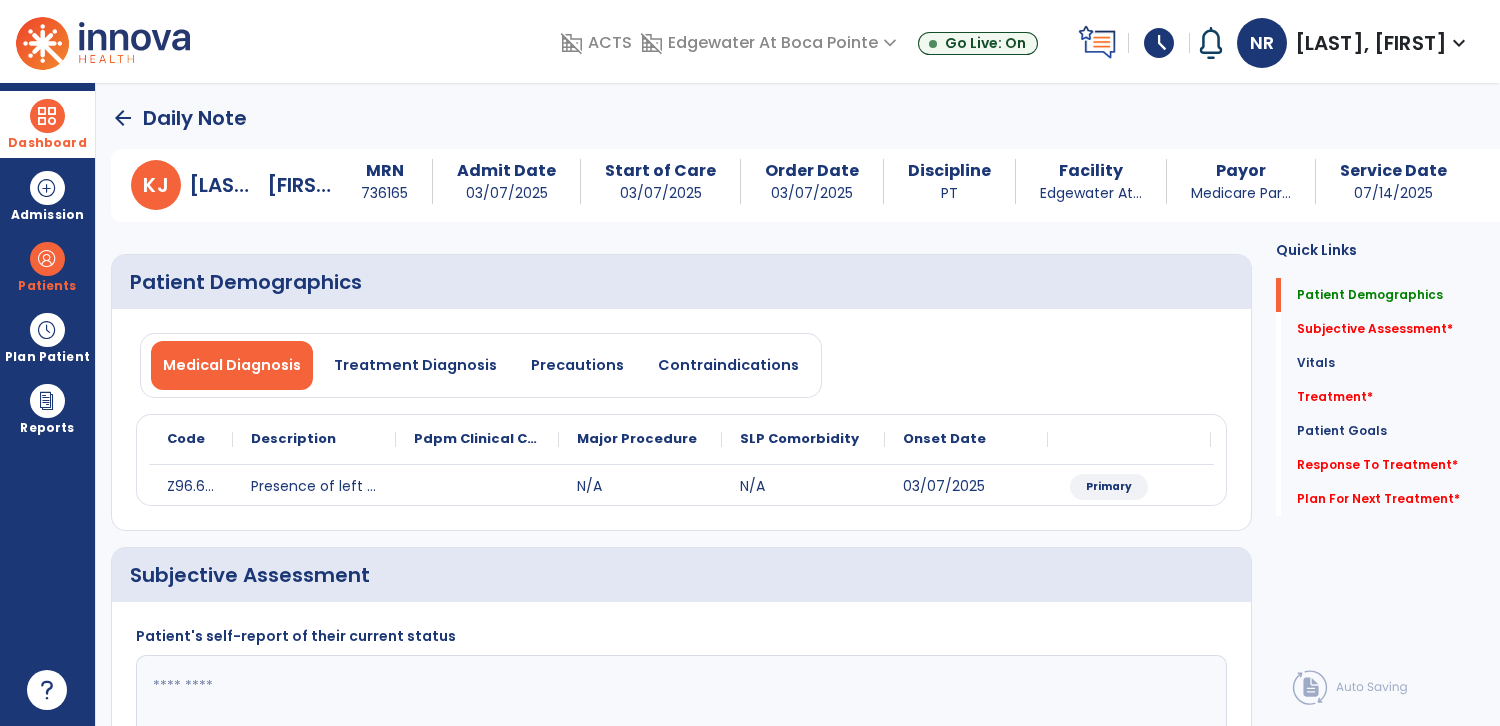 scroll, scrollTop: 264, scrollLeft: 0, axis: vertical 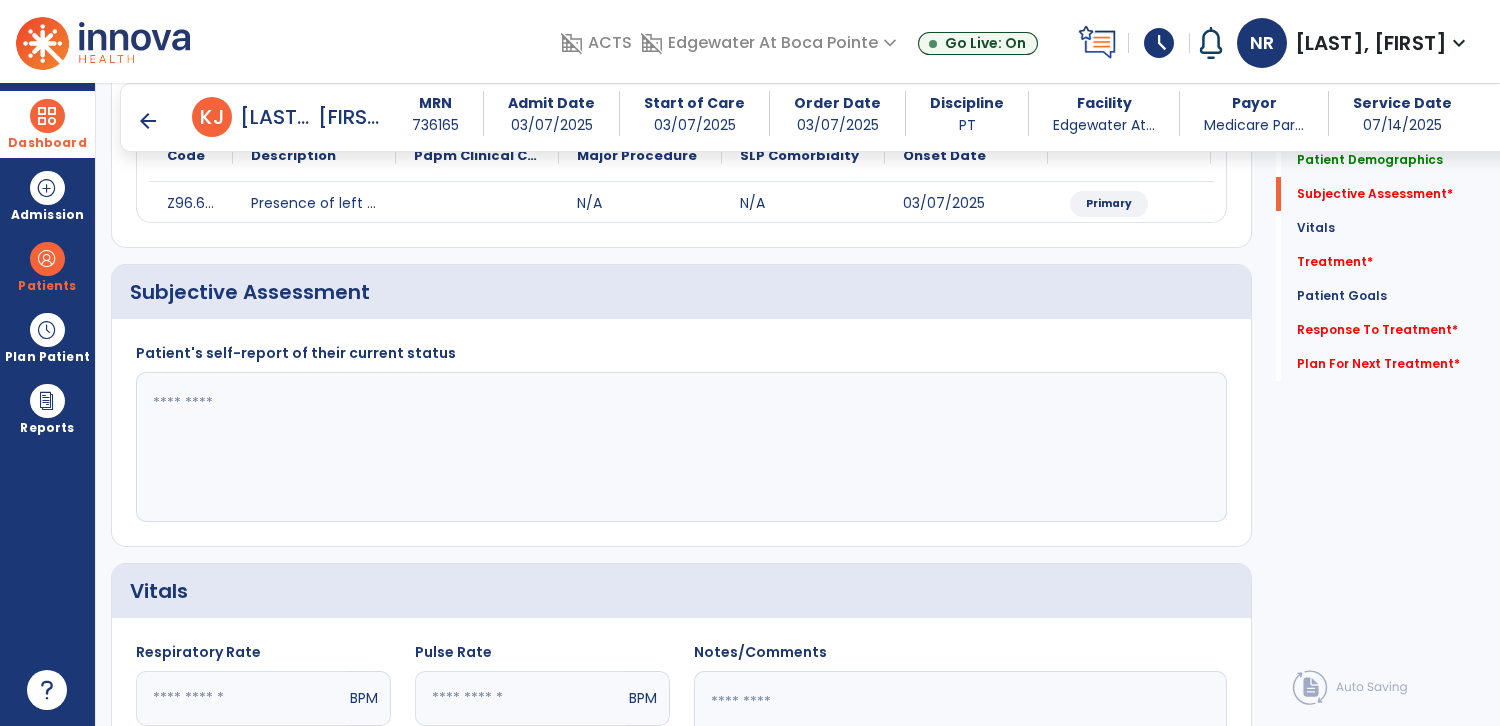 click 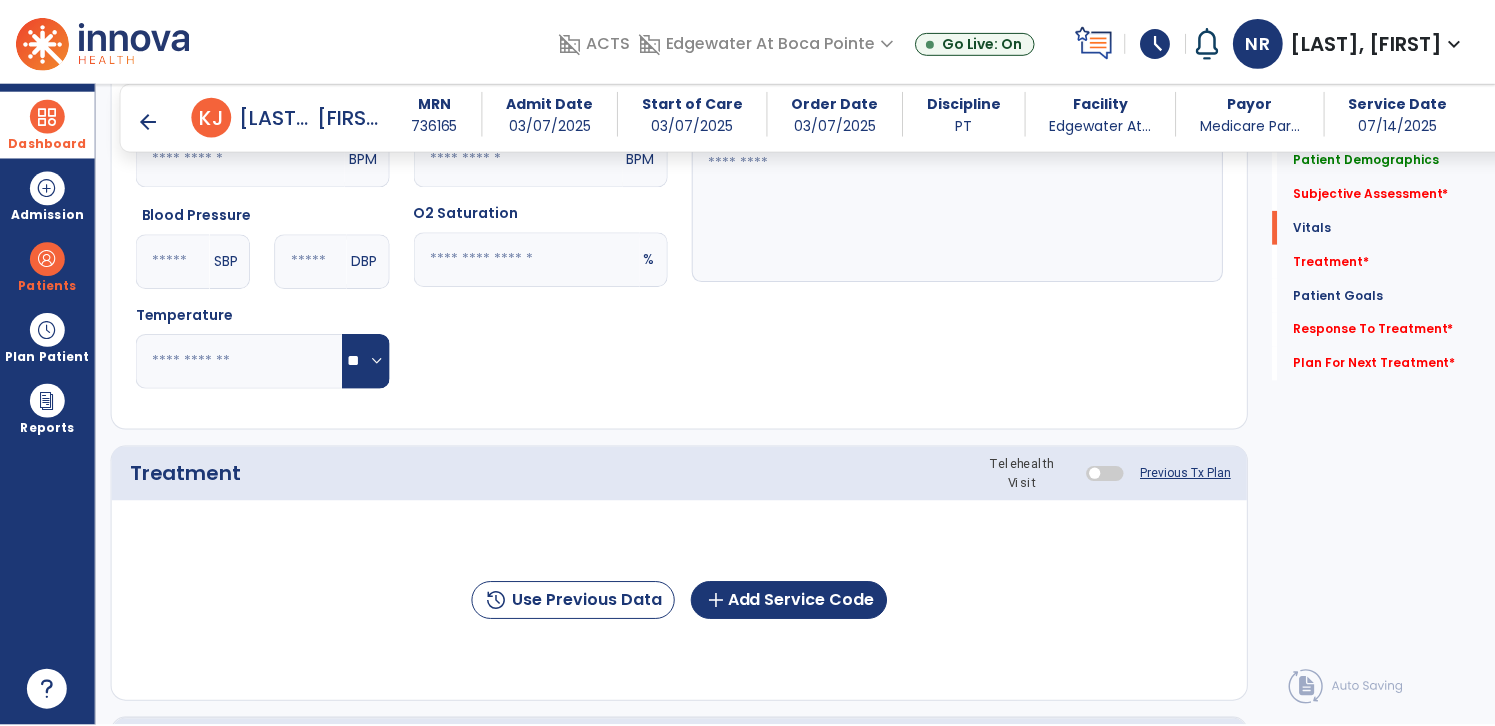 scroll, scrollTop: 796, scrollLeft: 0, axis: vertical 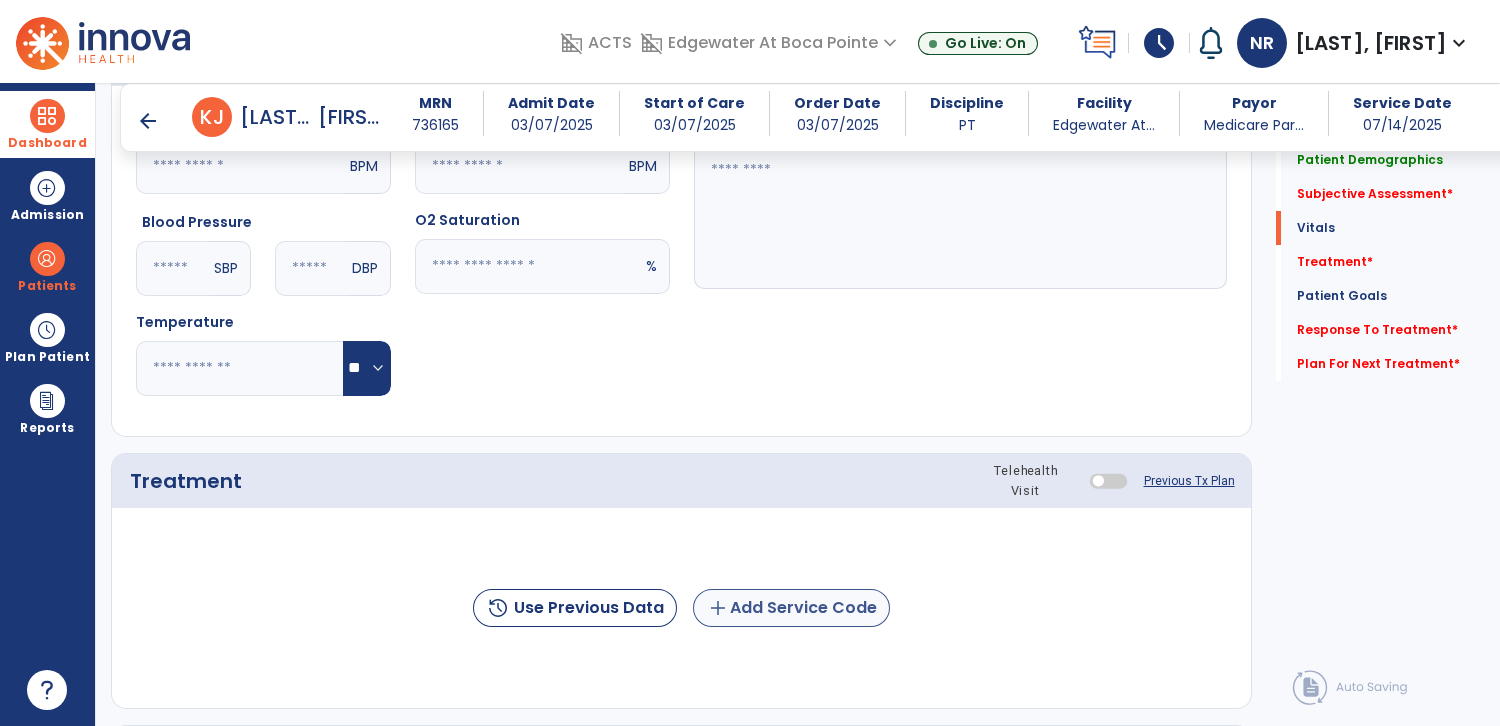 type on "**********" 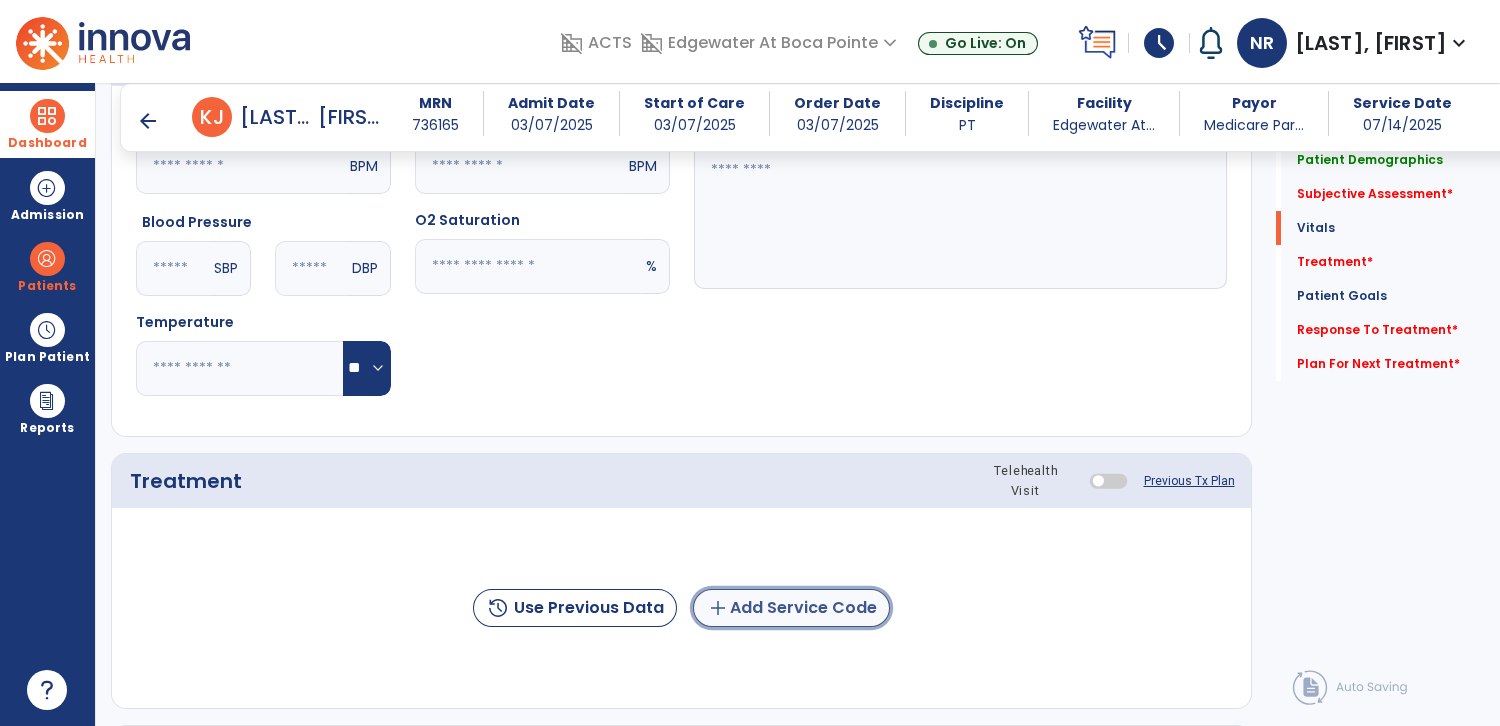 click on "add  Add Service Code" 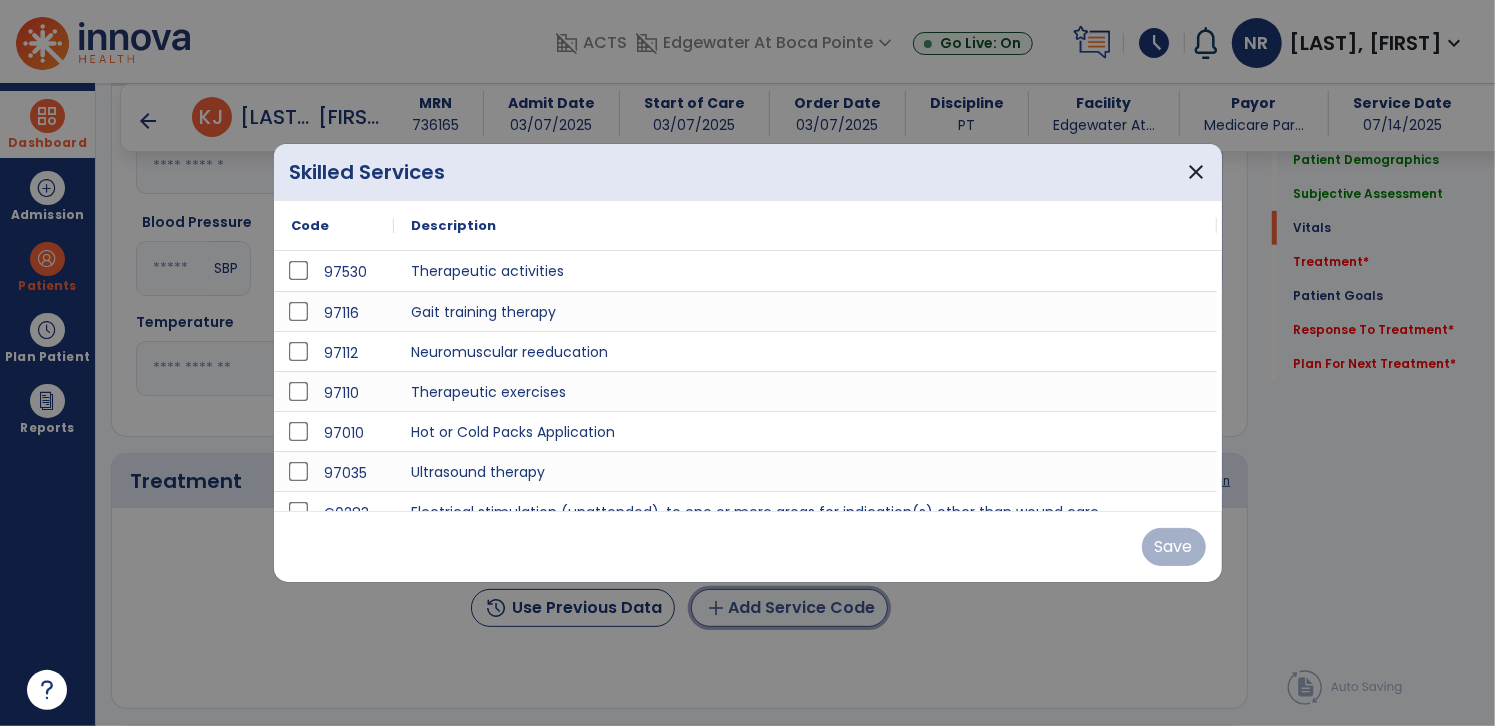 scroll, scrollTop: 796, scrollLeft: 0, axis: vertical 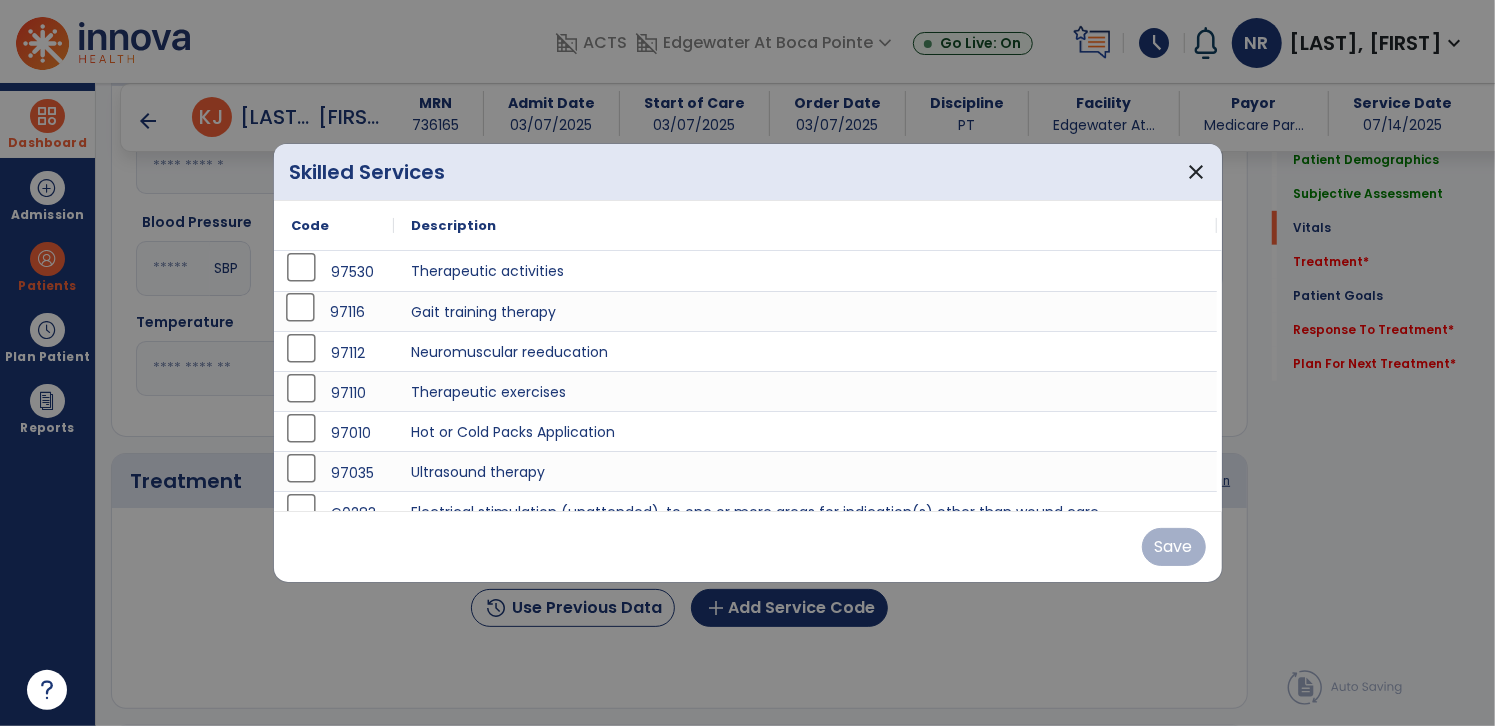 click on "97116" at bounding box center [334, 311] 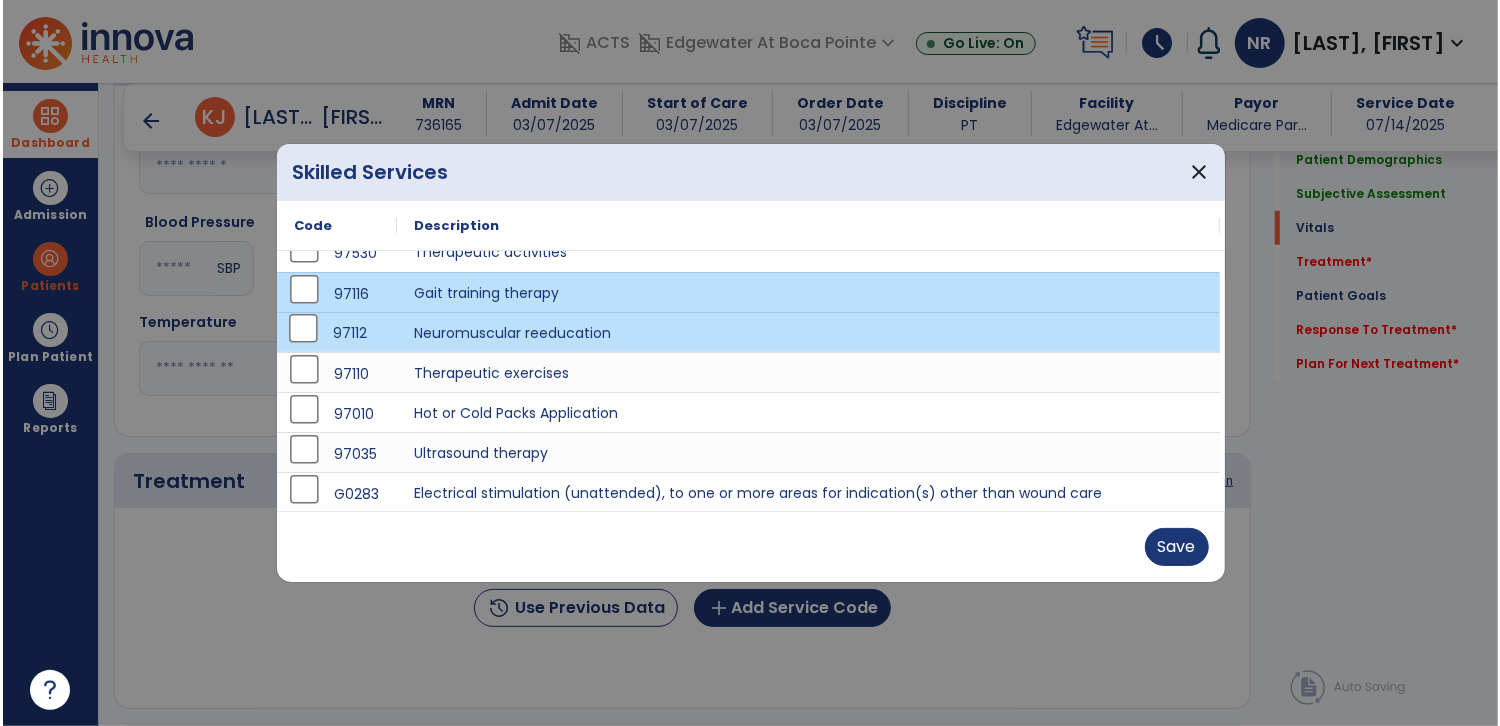 scroll, scrollTop: 15, scrollLeft: 0, axis: vertical 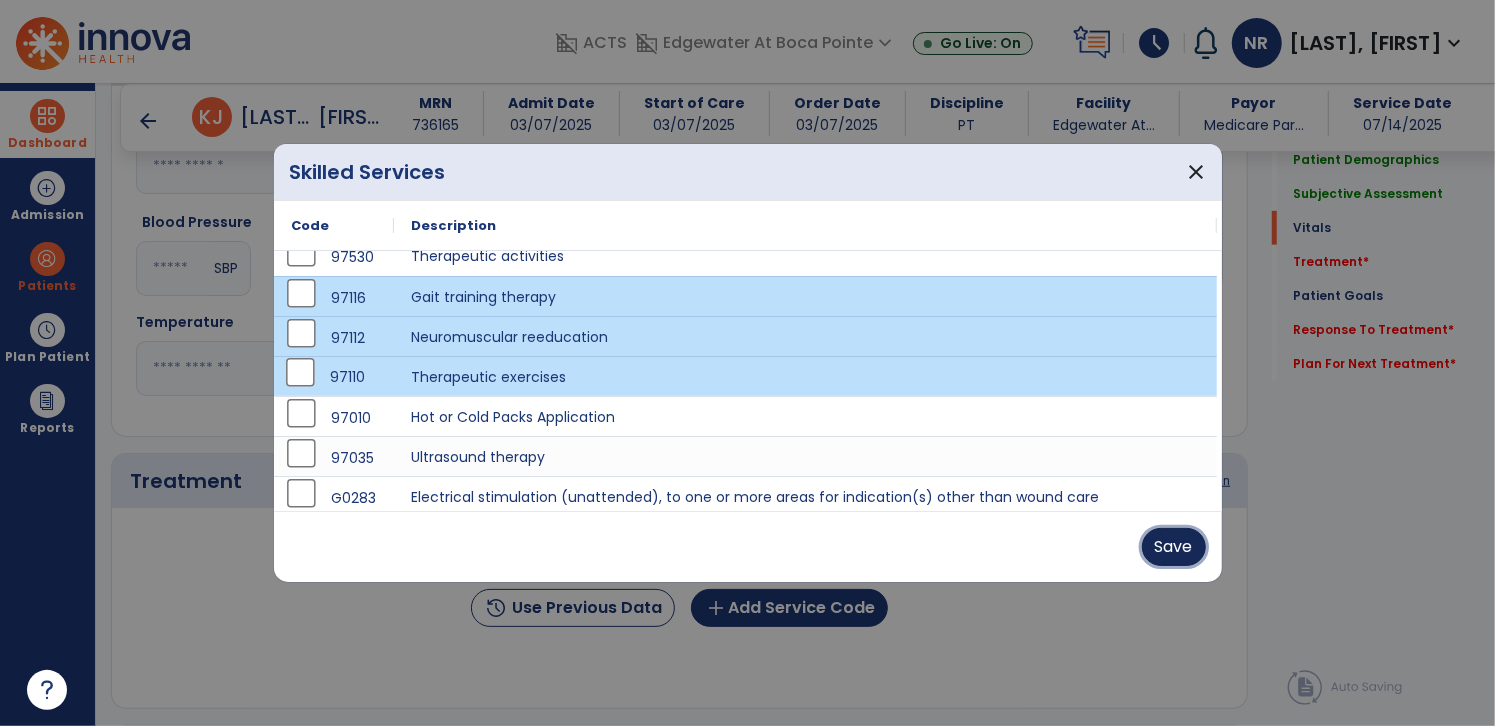 click on "Save" at bounding box center [1174, 547] 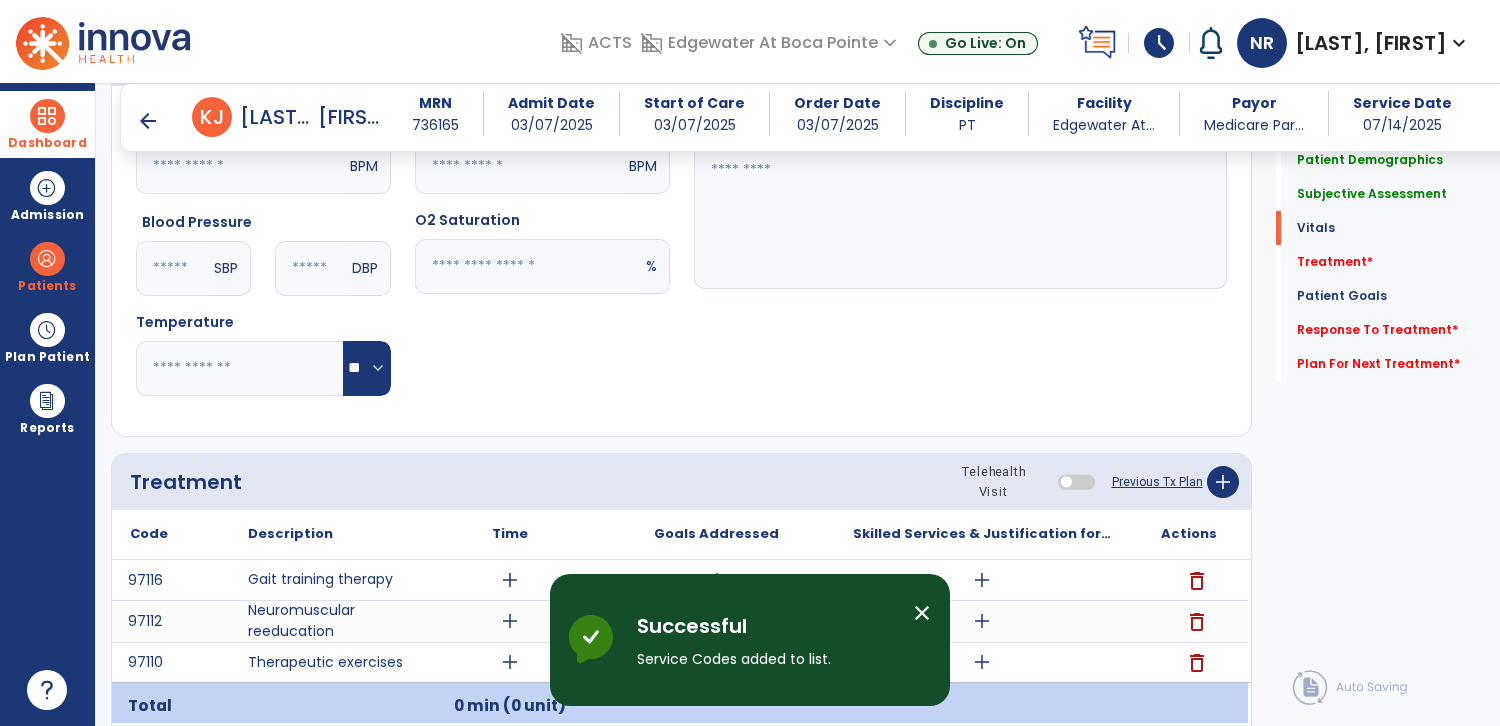 scroll, scrollTop: 884, scrollLeft: 0, axis: vertical 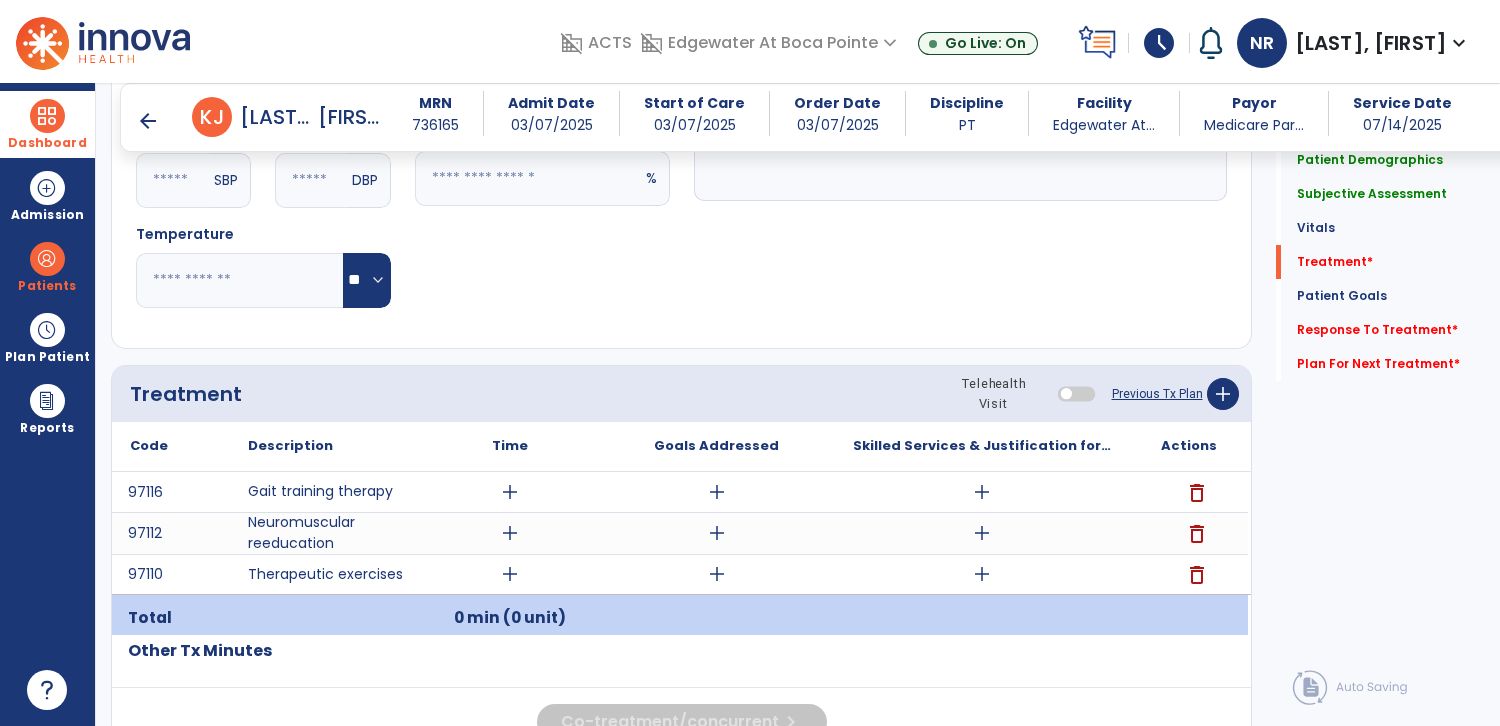 click on "add" at bounding box center [510, 492] 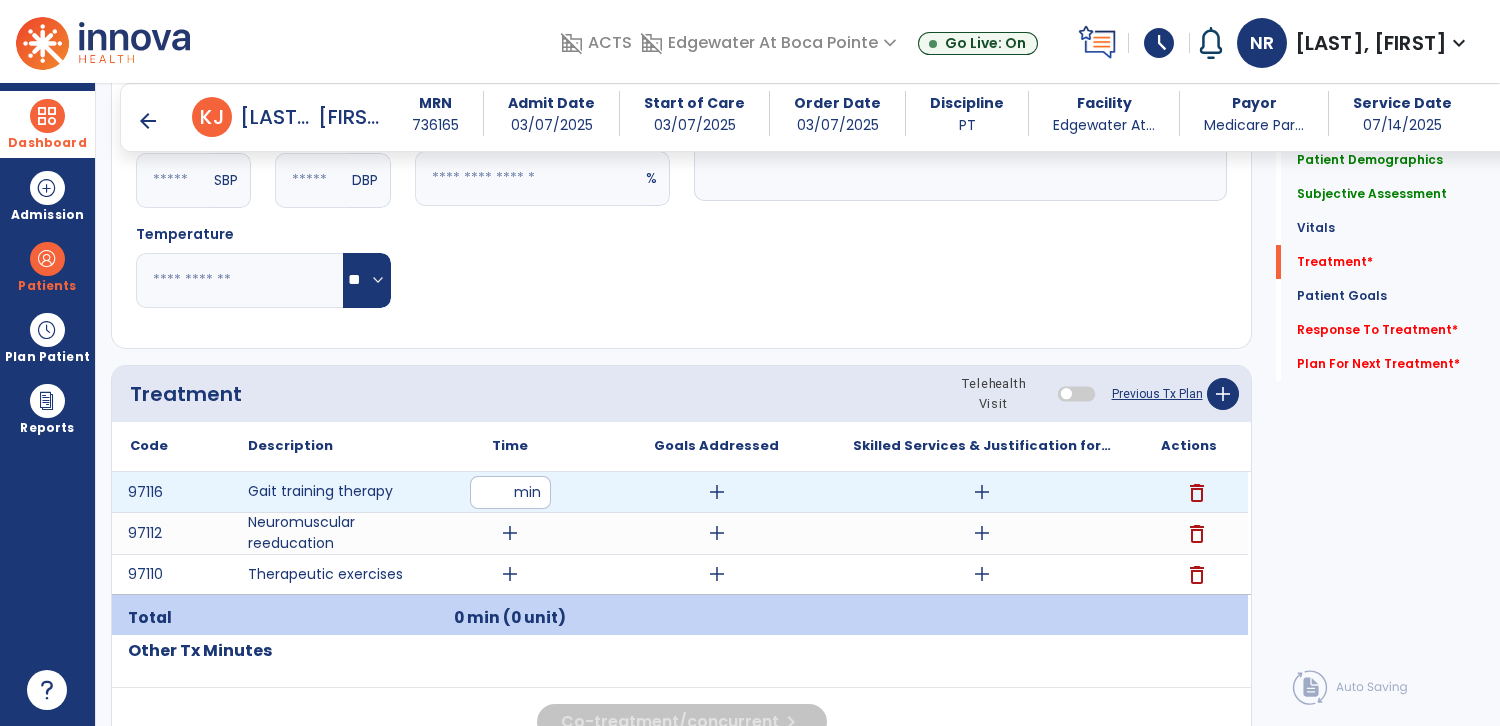 type on "**" 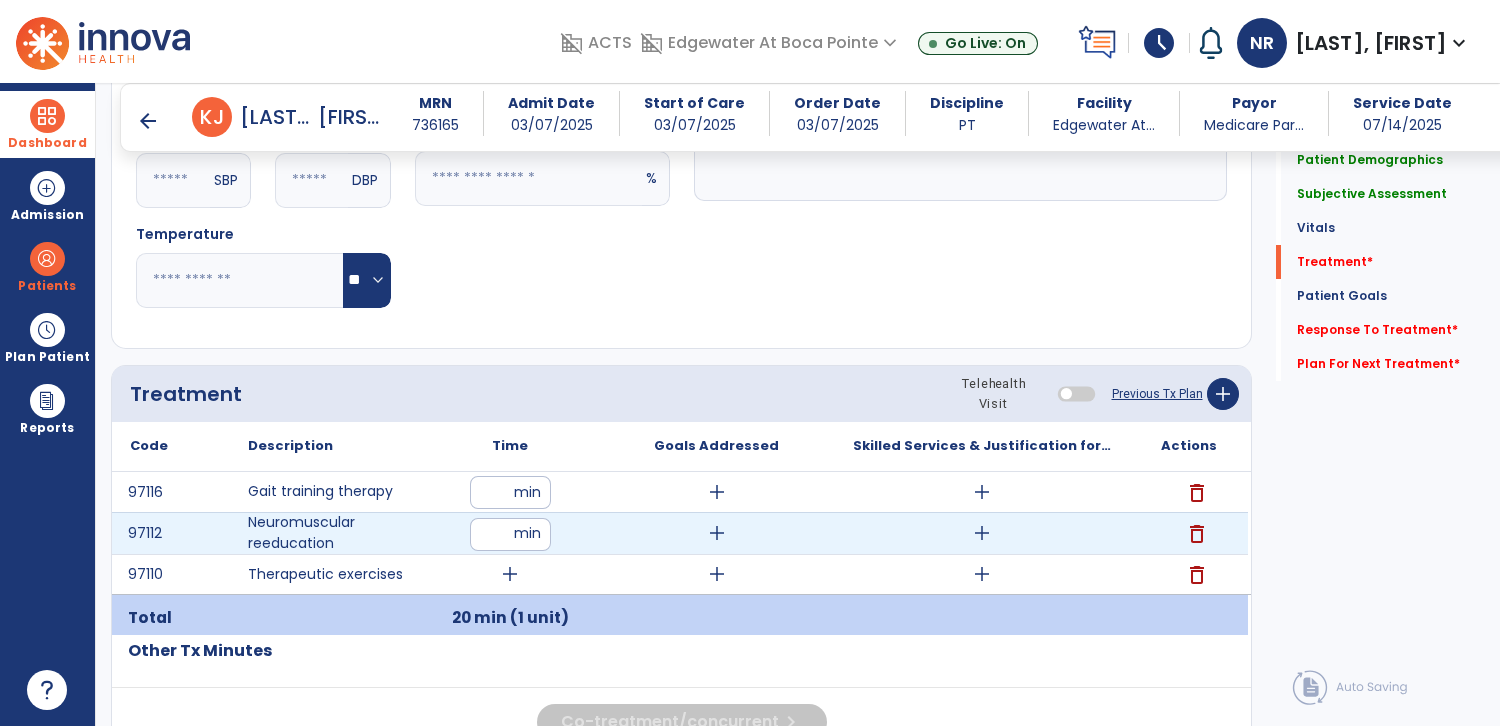 type on "**" 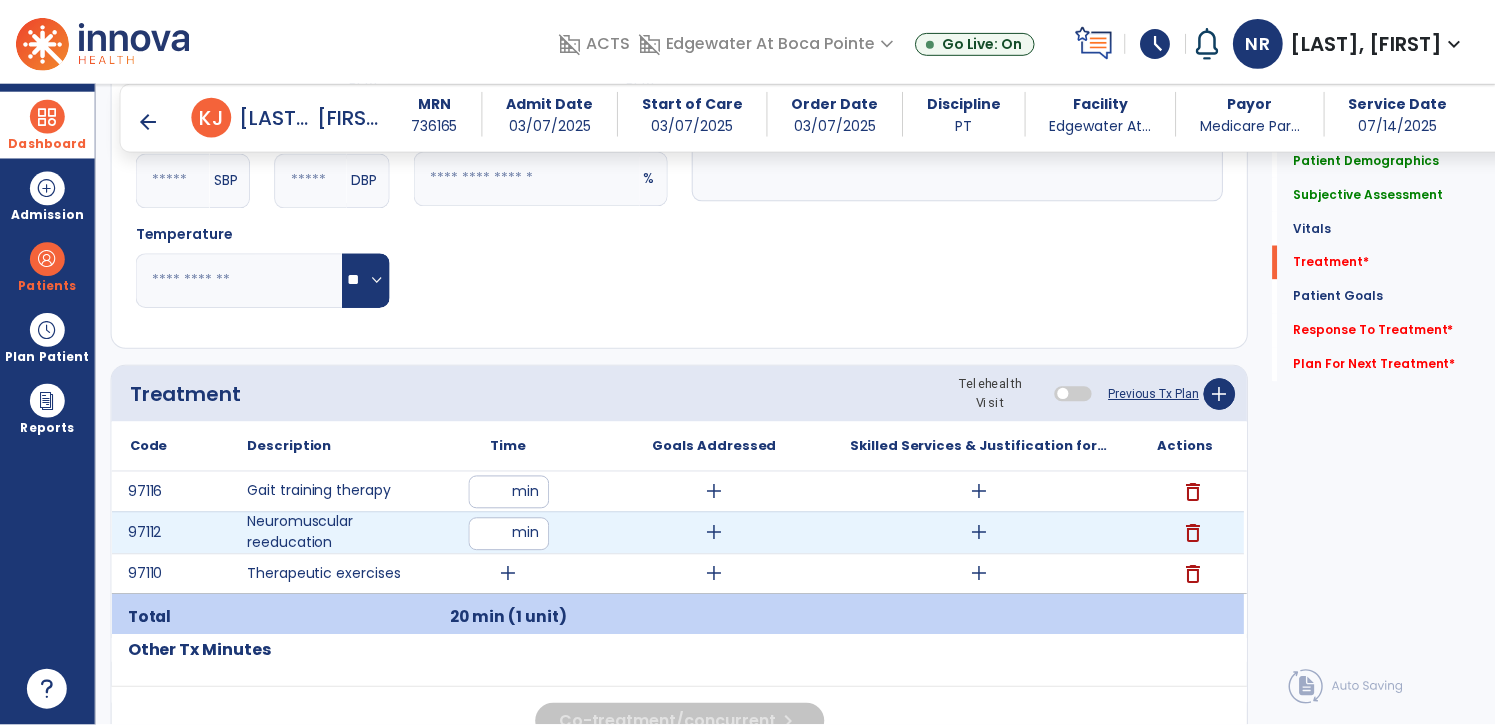 scroll, scrollTop: 882, scrollLeft: 0, axis: vertical 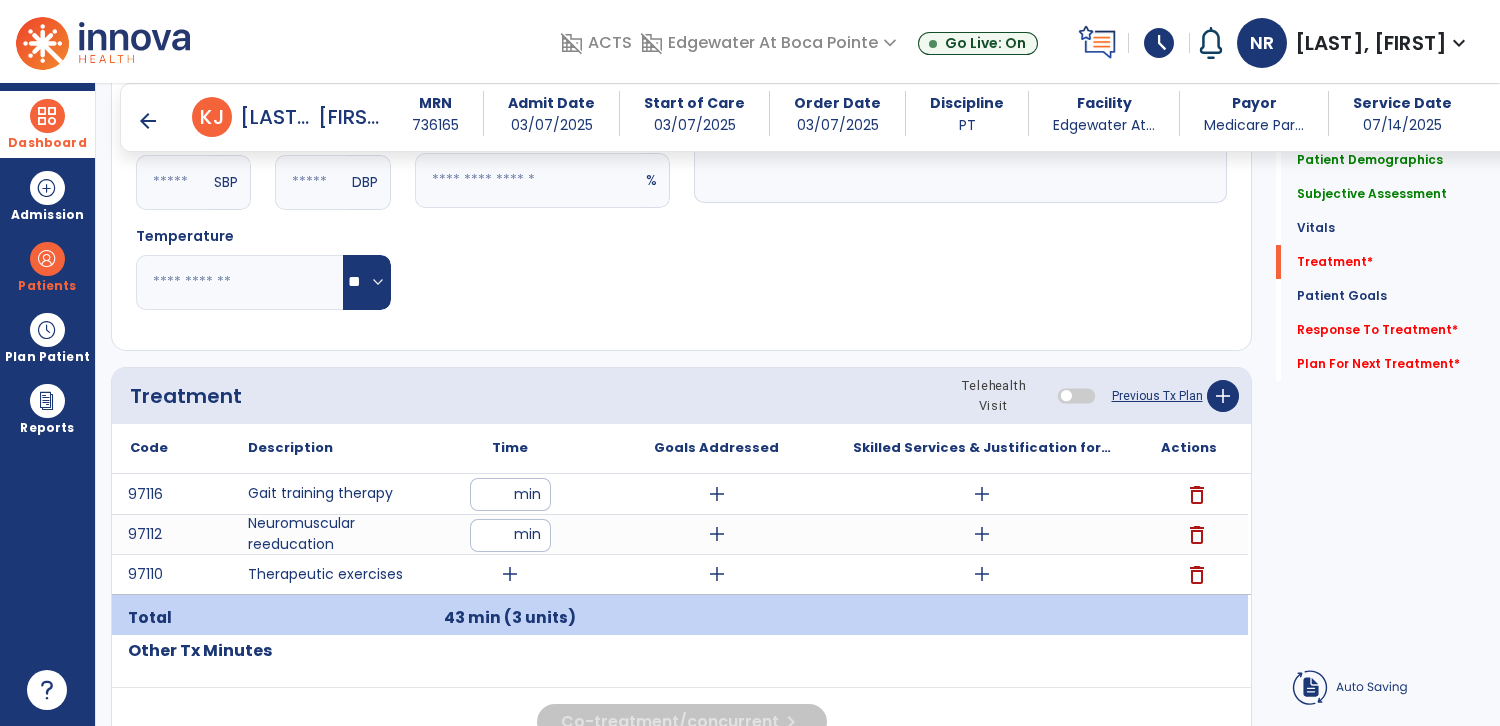 click on "add" at bounding box center [510, 574] 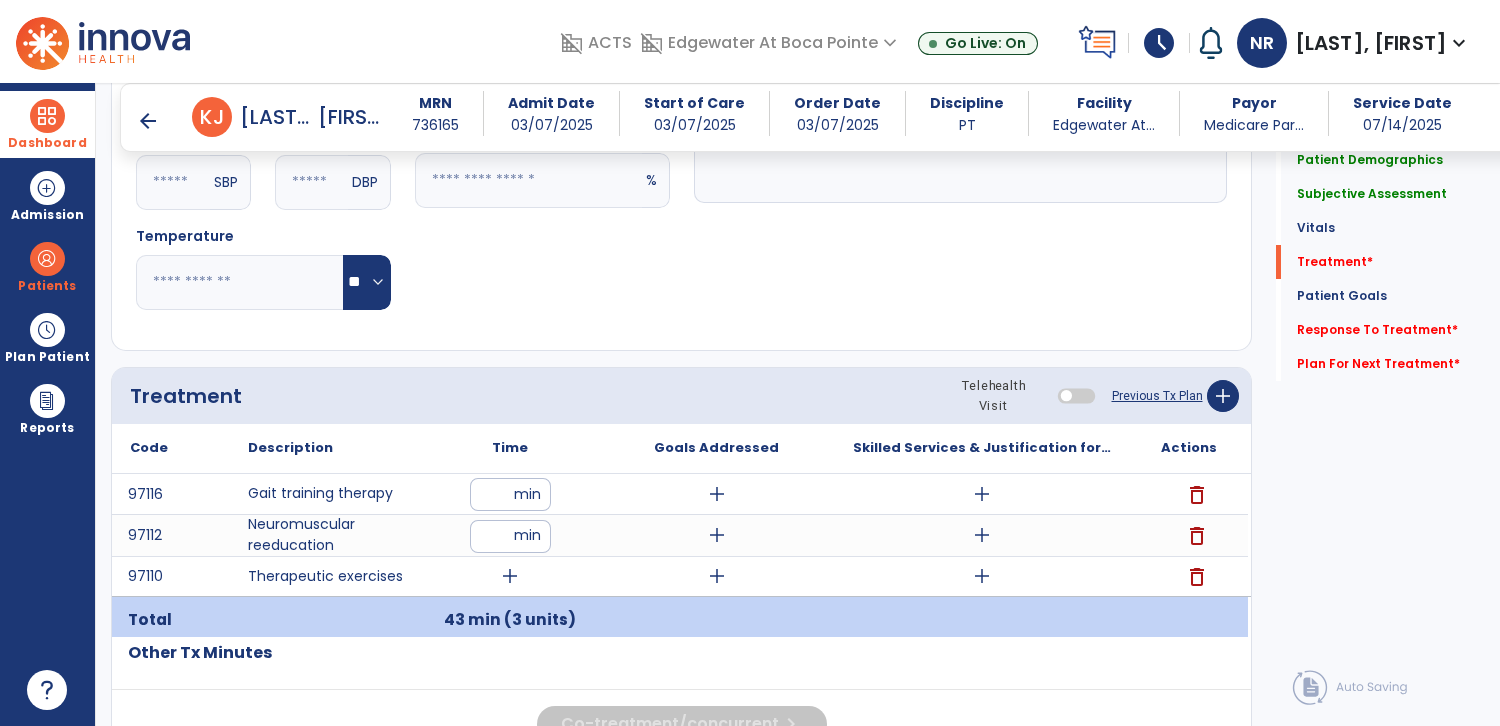 click on "add" at bounding box center [510, 576] 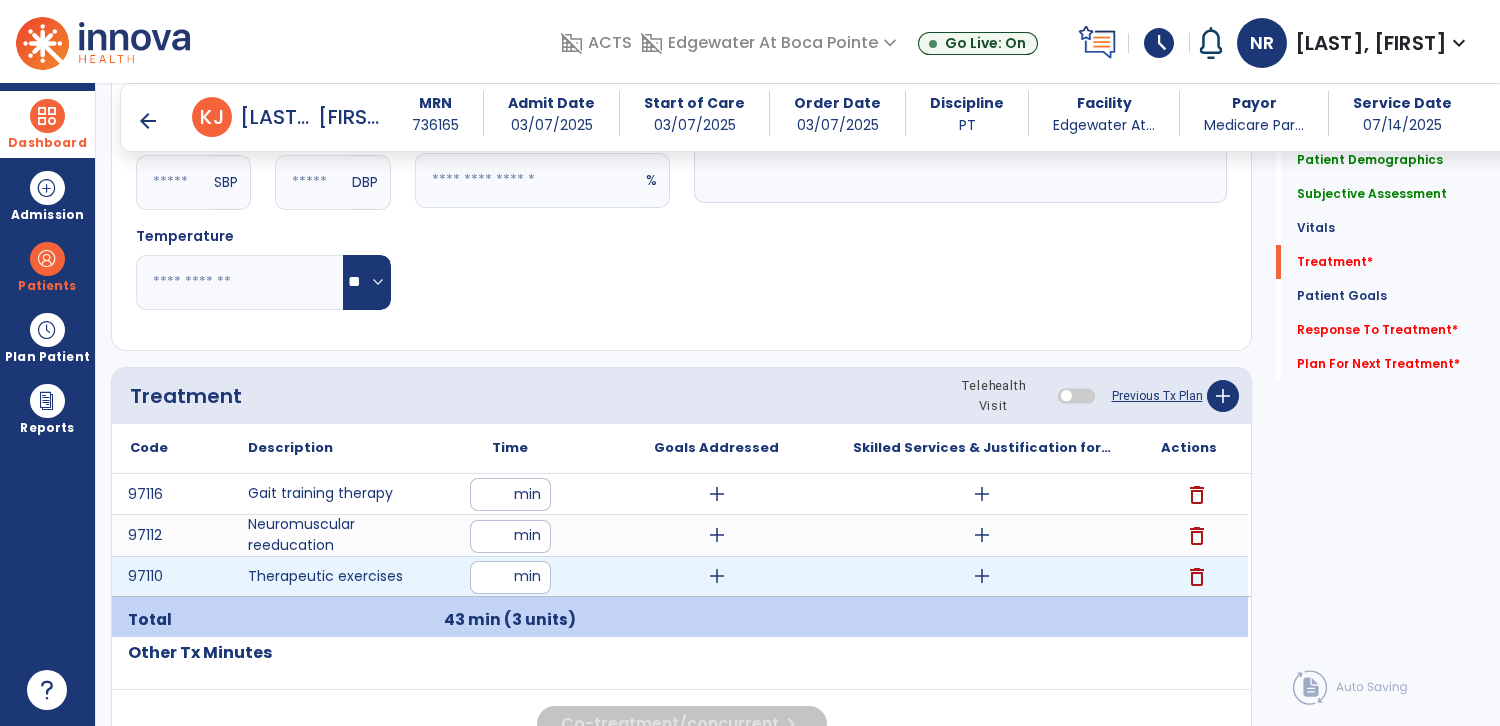 type on "**" 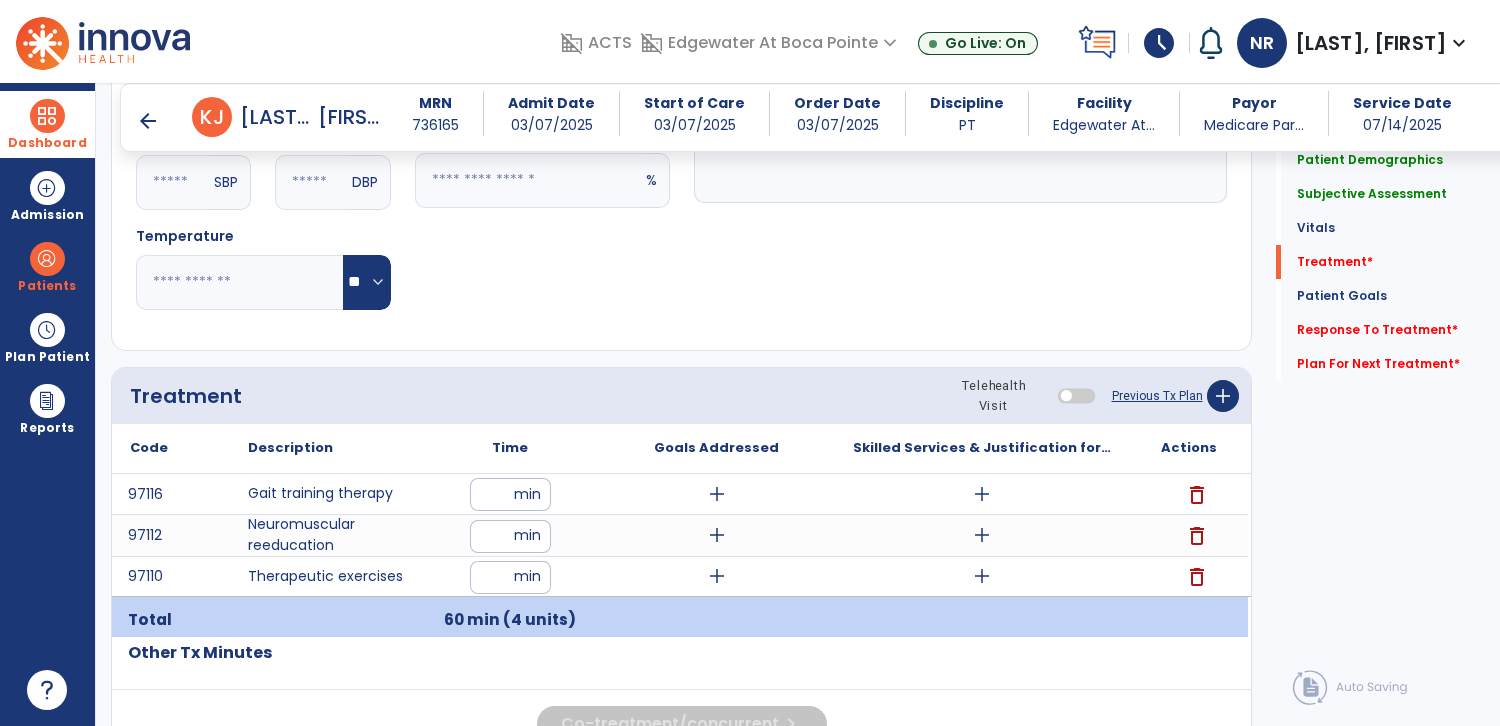 click on "add" at bounding box center (982, 535) 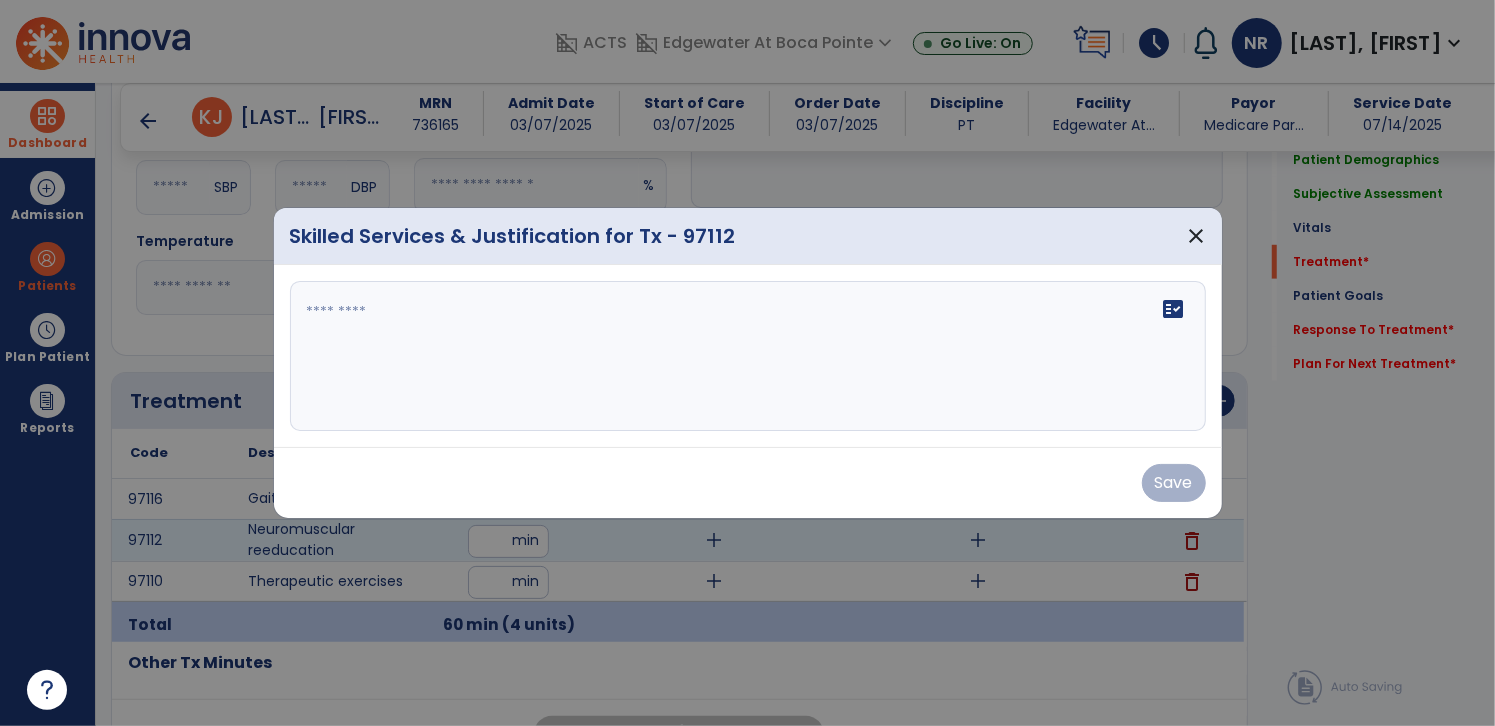 scroll, scrollTop: 882, scrollLeft: 0, axis: vertical 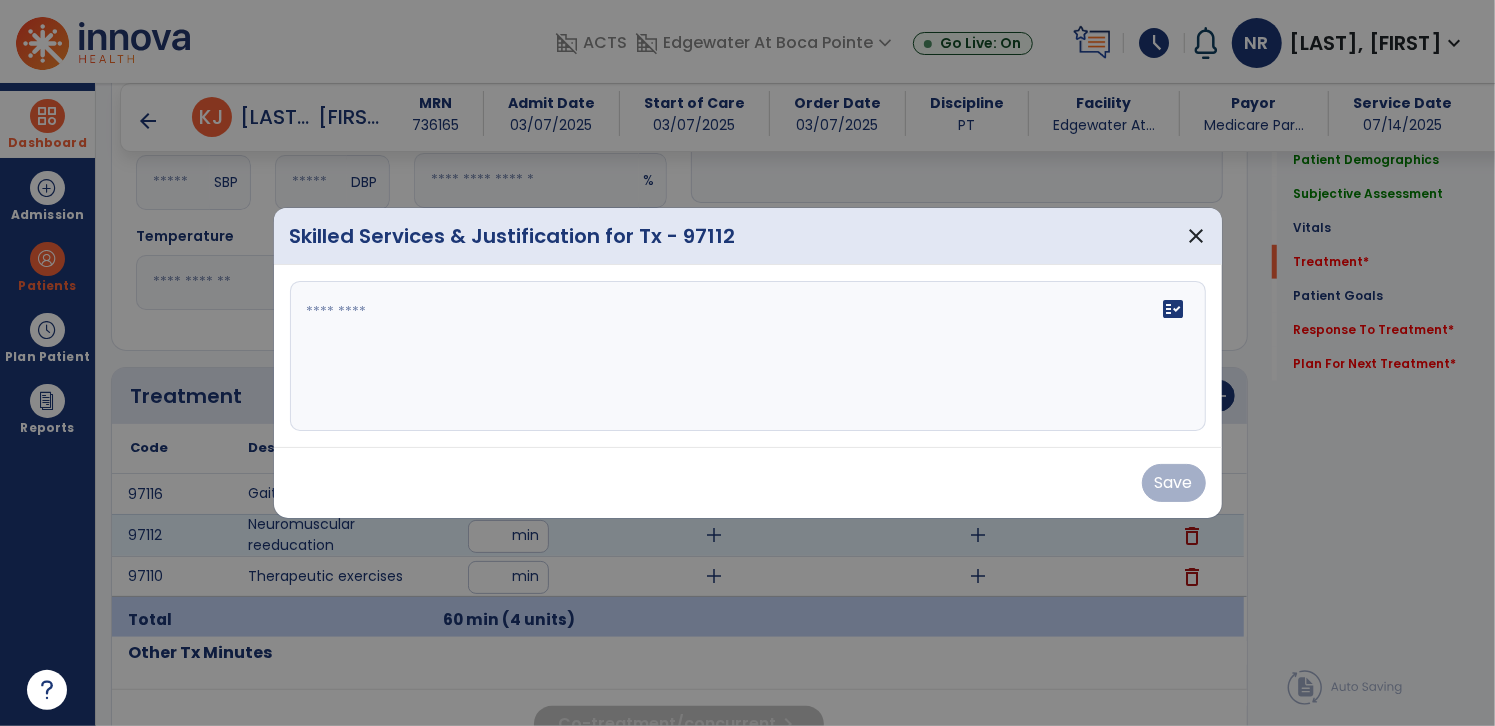 click 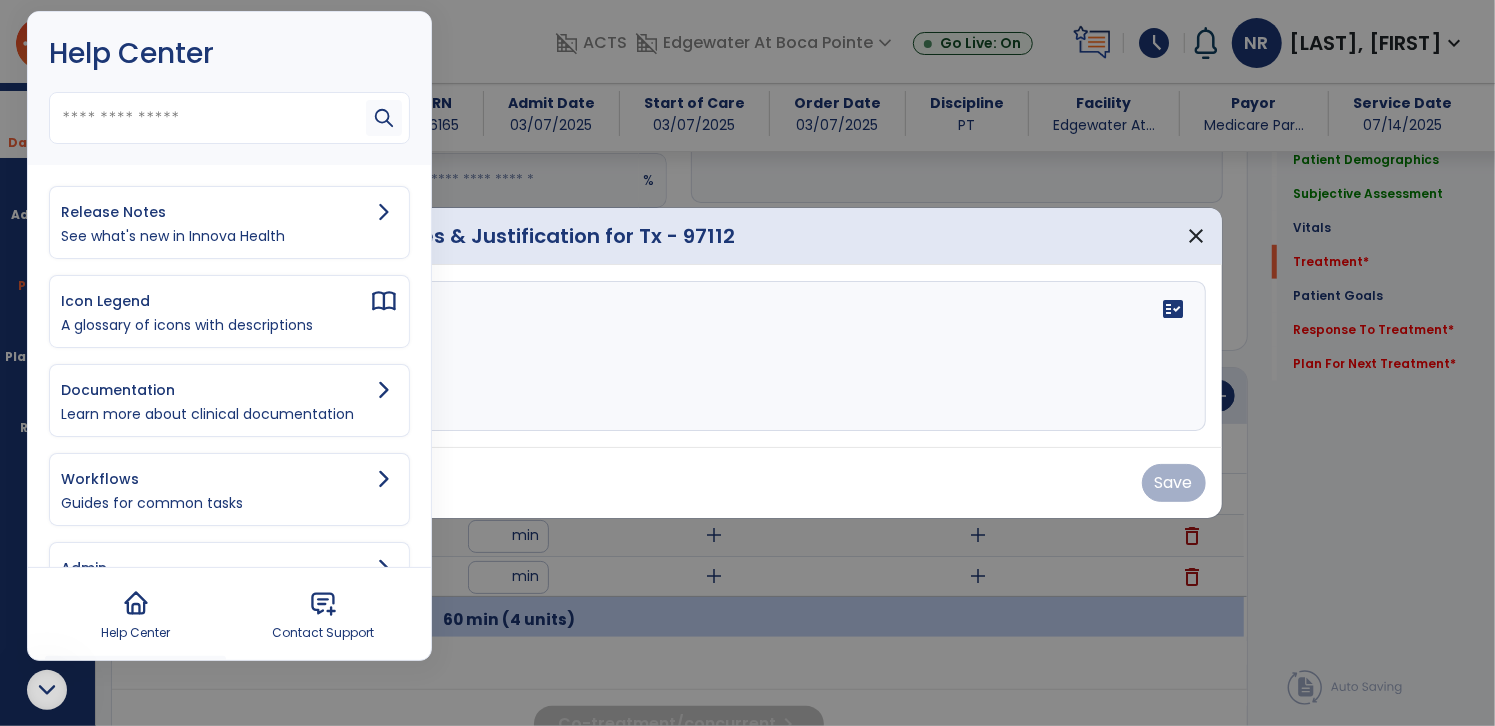 click on "Release Notes" at bounding box center [215, 212] 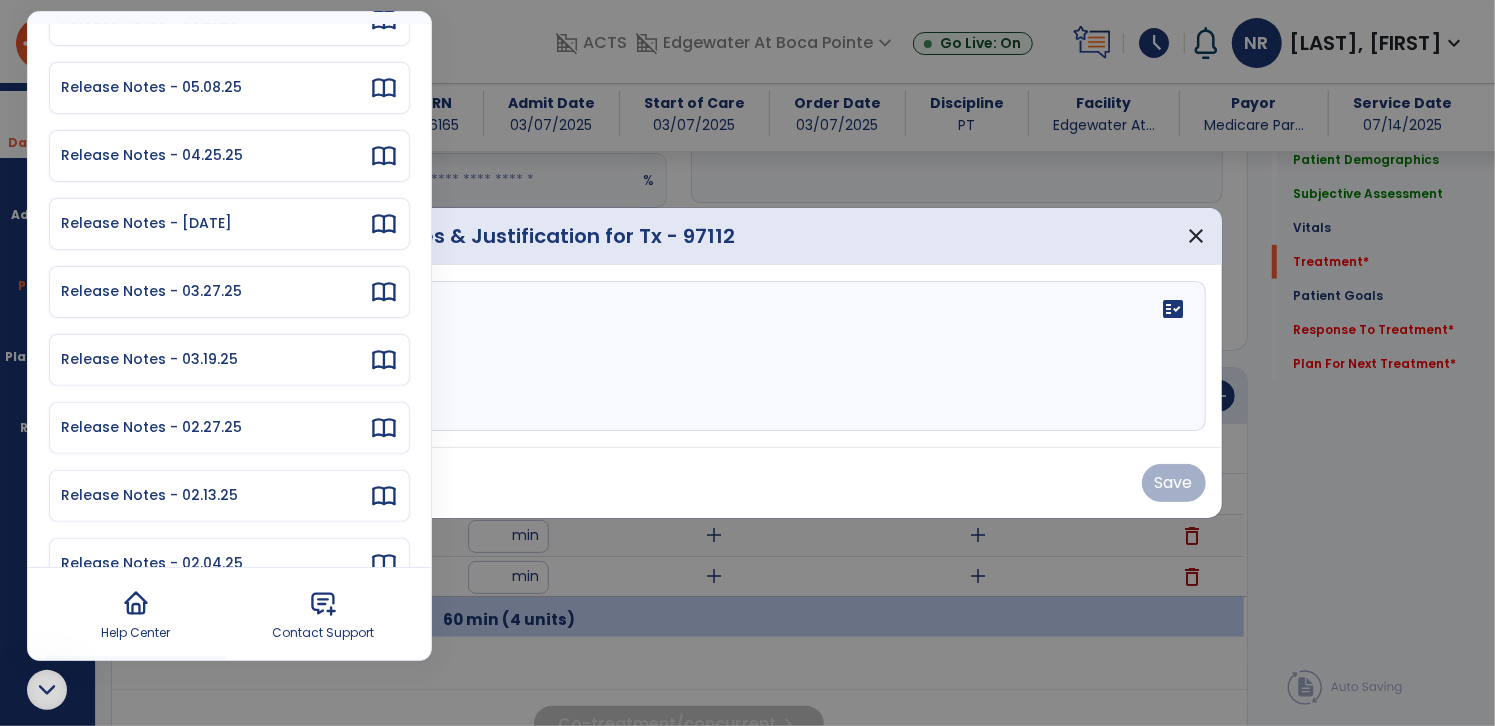 scroll, scrollTop: 0, scrollLeft: 0, axis: both 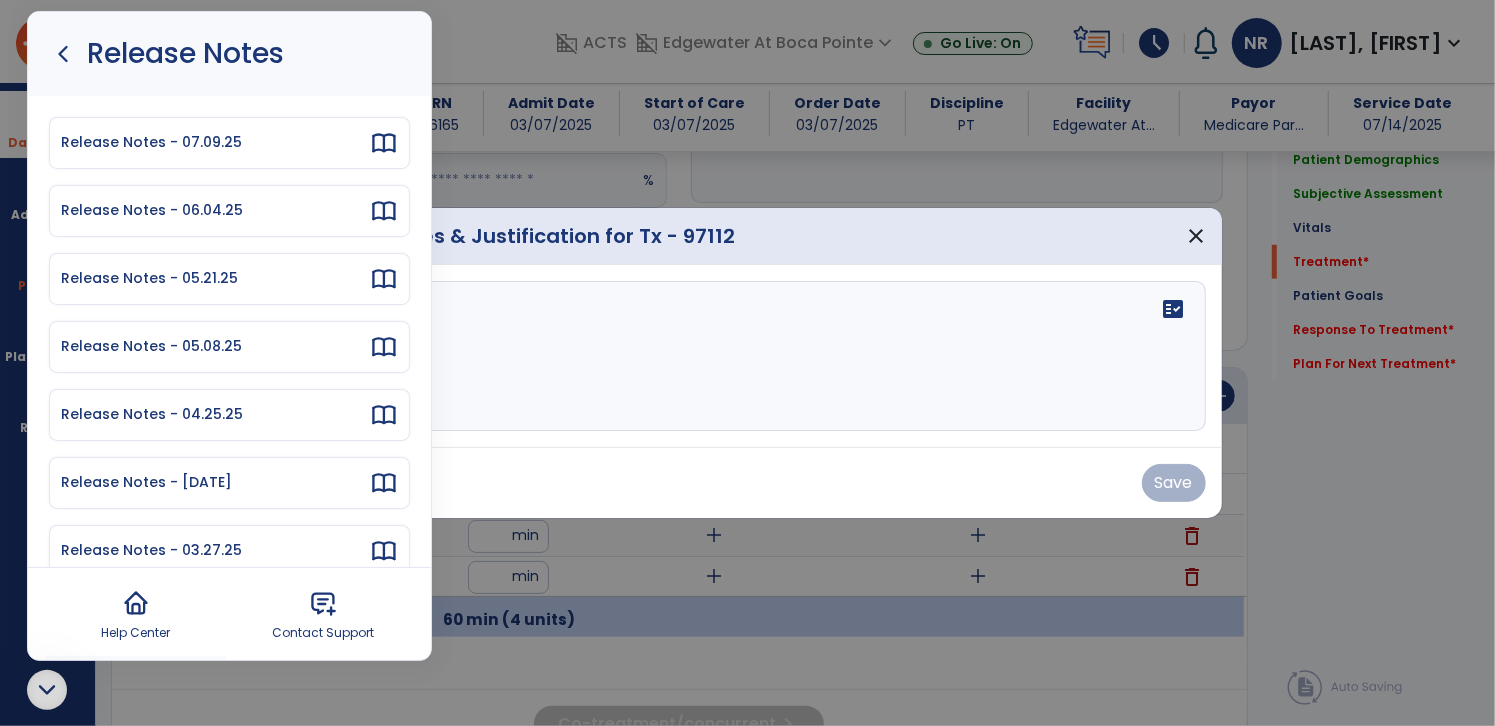 click 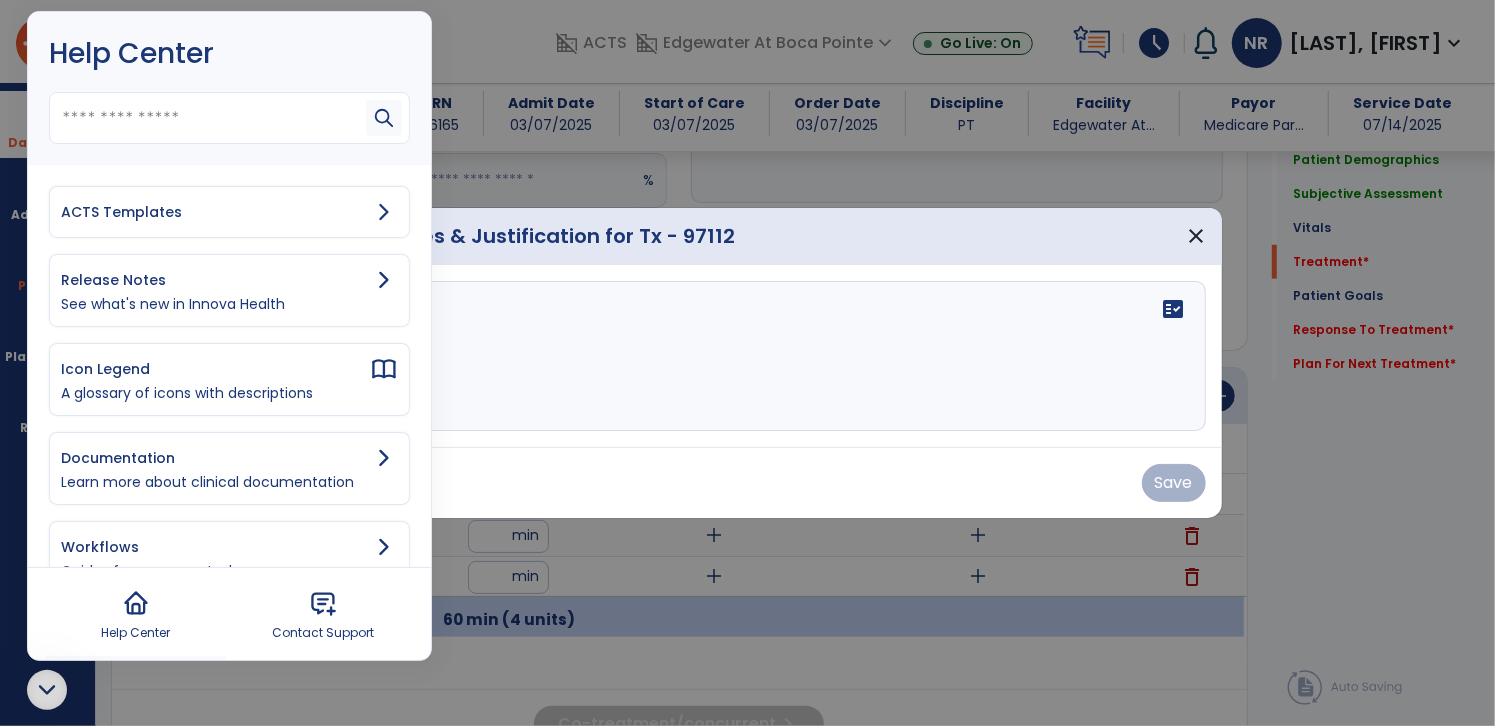 click on "ACTS Templates" at bounding box center [215, 212] 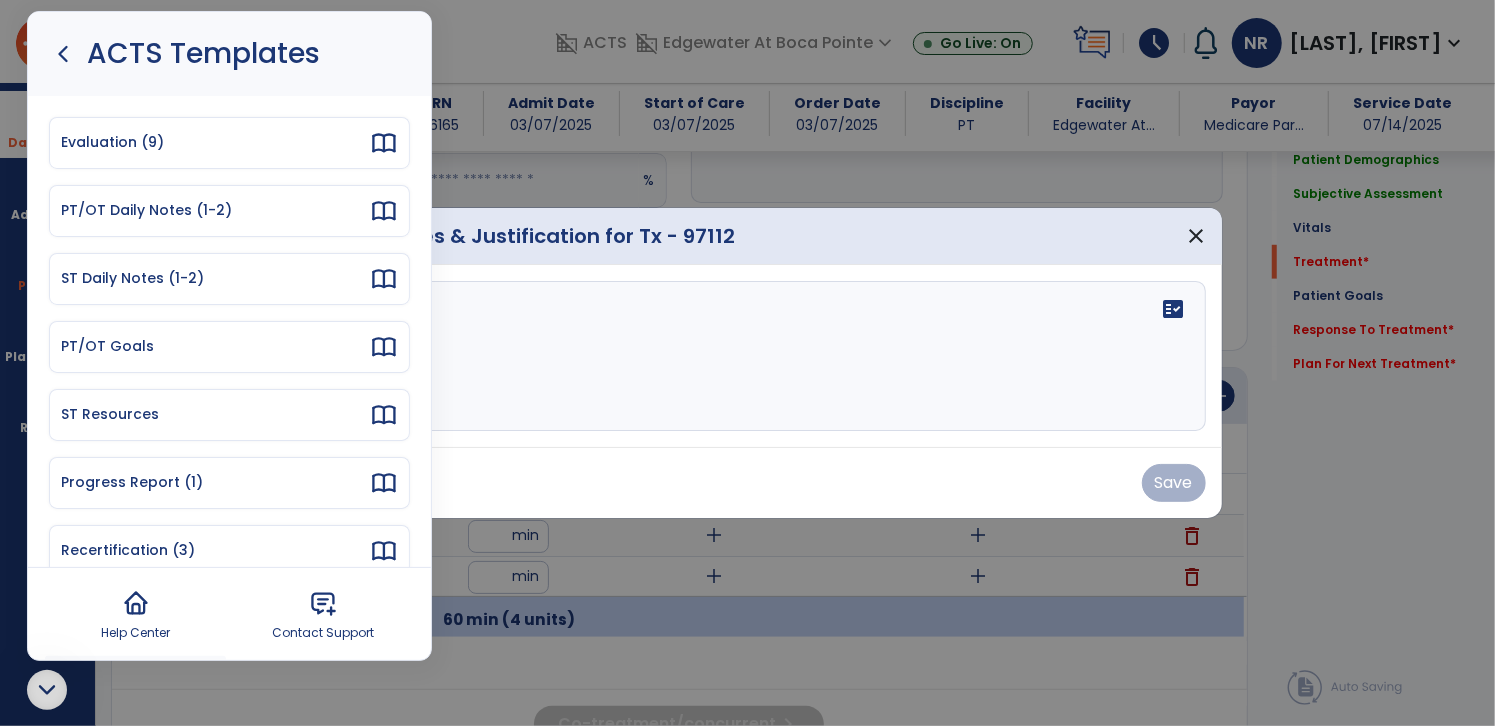 click on "PT/OT Daily Notes (1-2)" at bounding box center [215, 210] 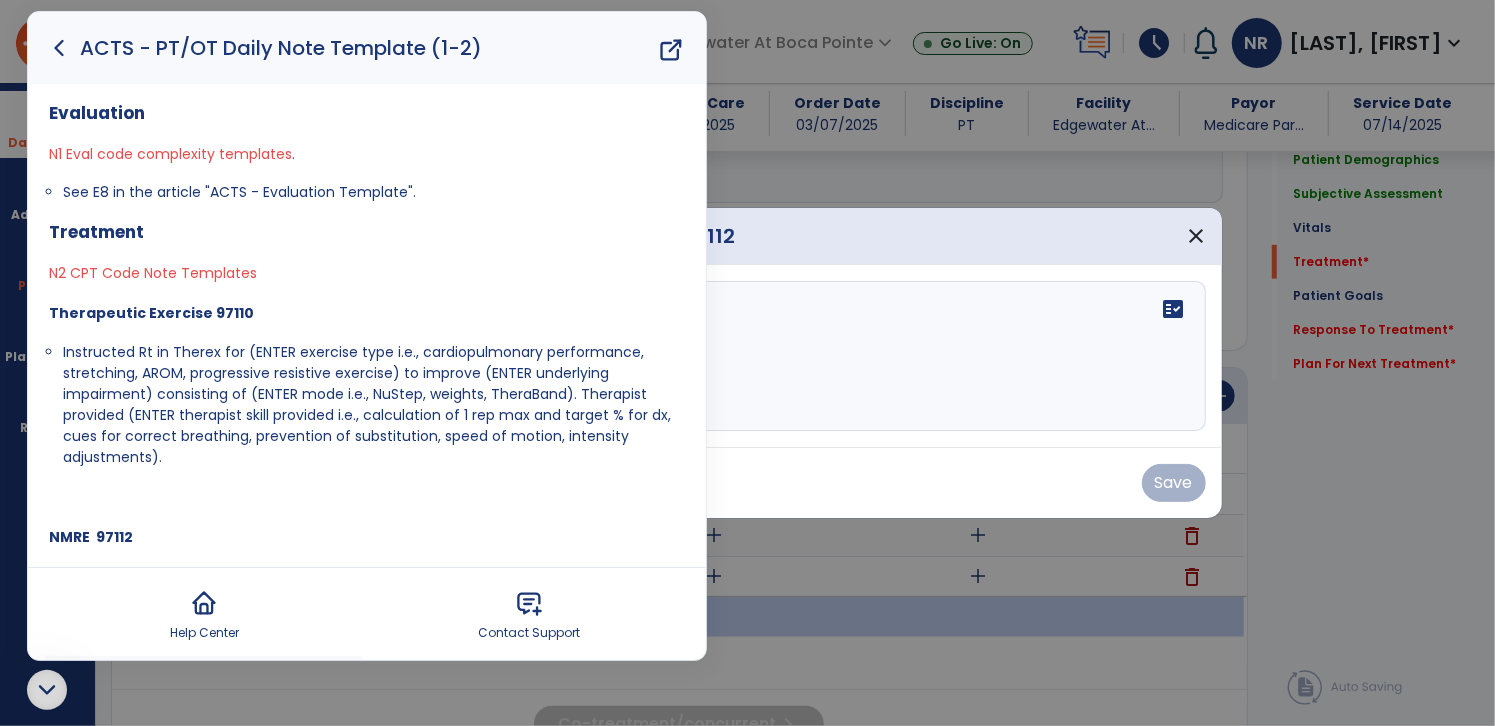 click 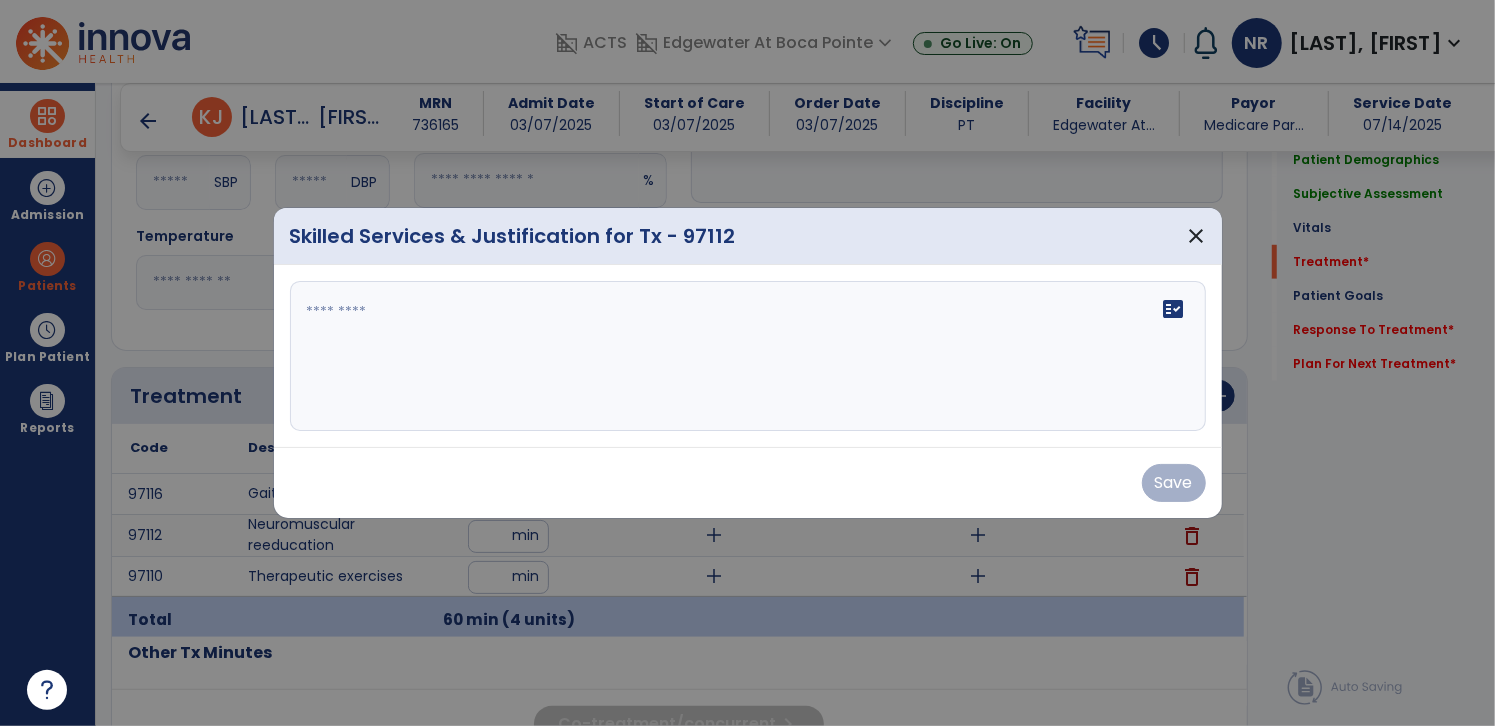 click at bounding box center (748, 356) 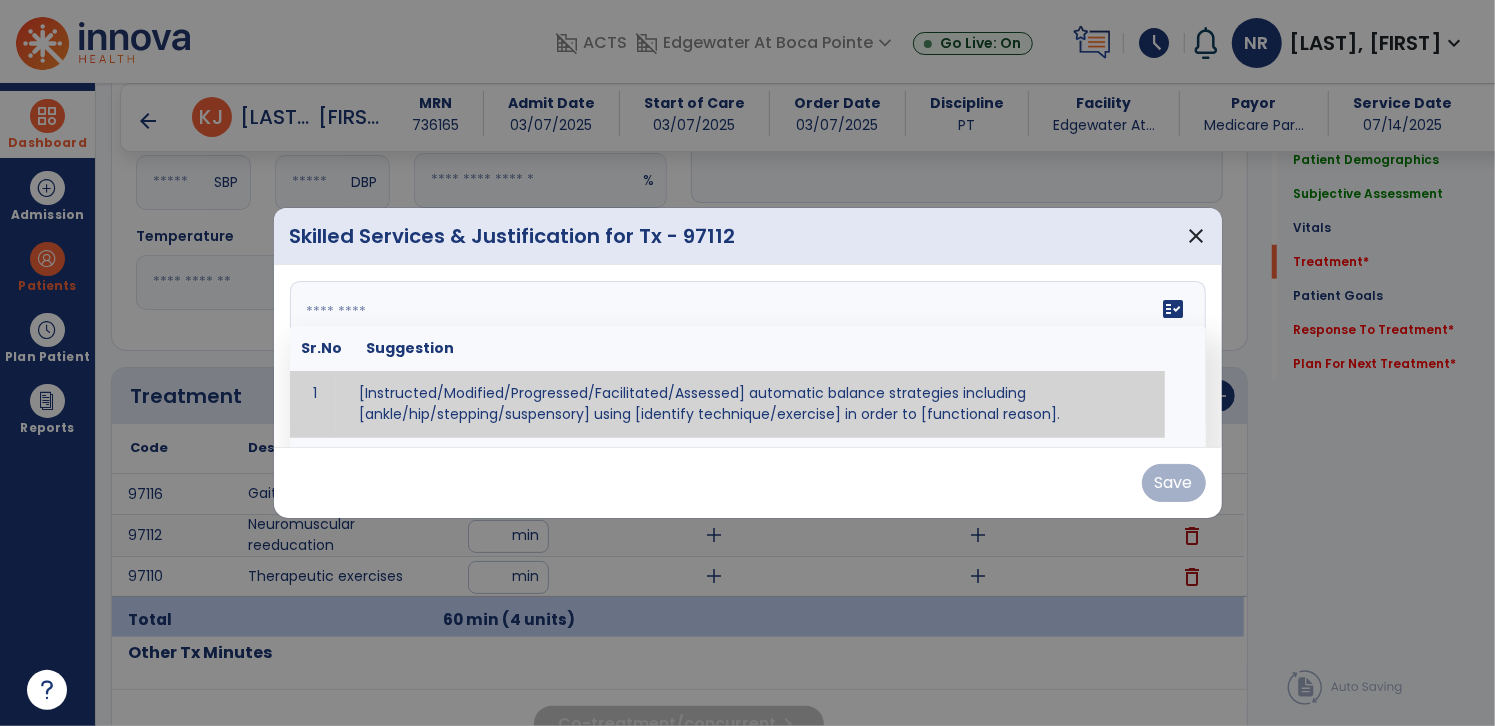 click at bounding box center [746, 356] 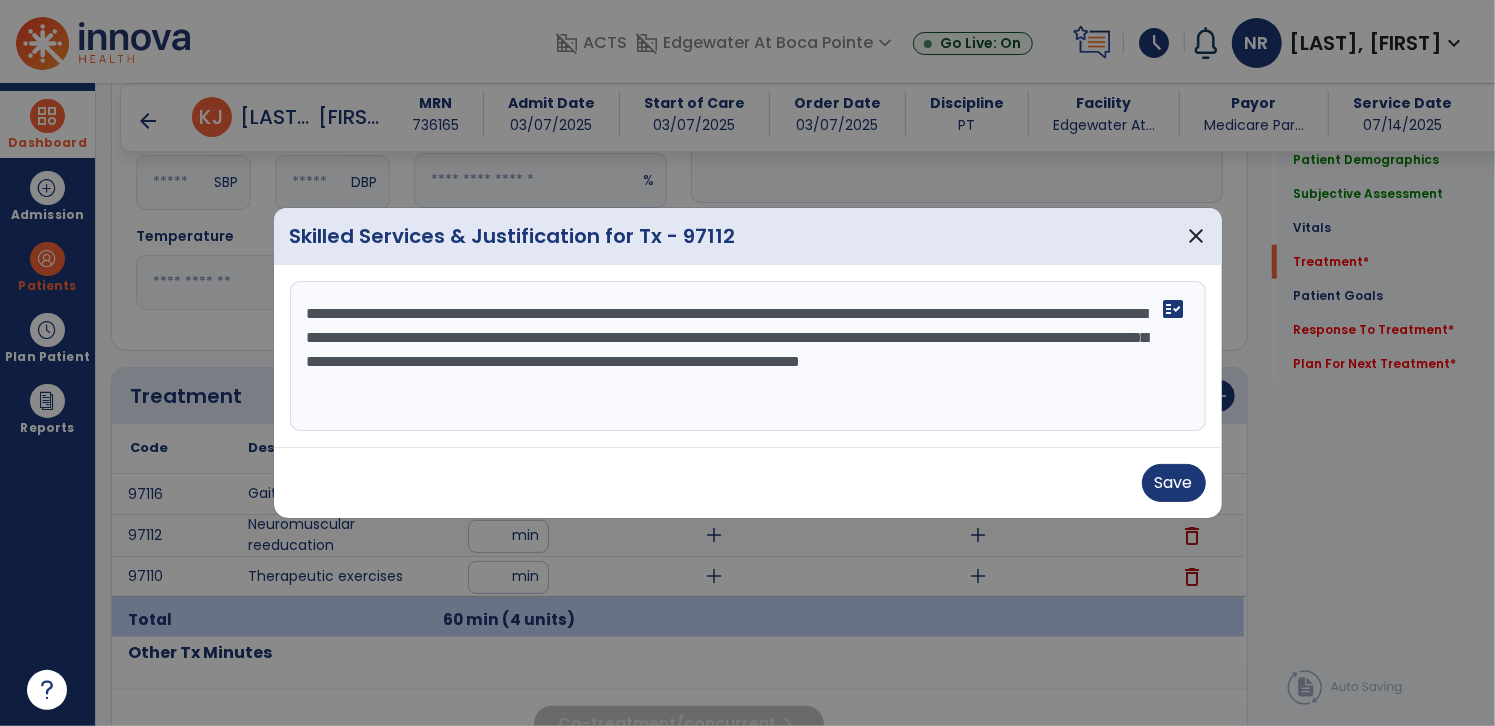 scroll, scrollTop: 0, scrollLeft: 0, axis: both 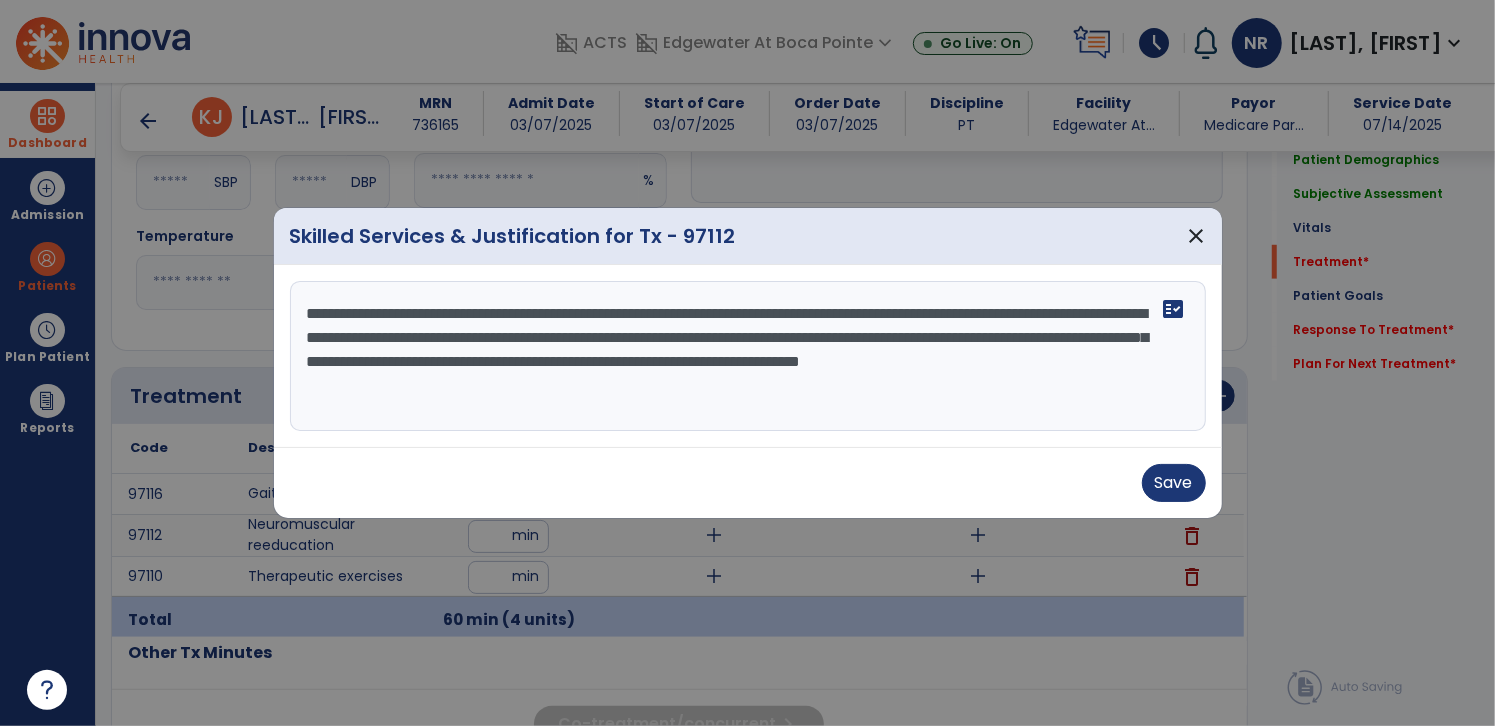 click on "**********" at bounding box center (748, 356) 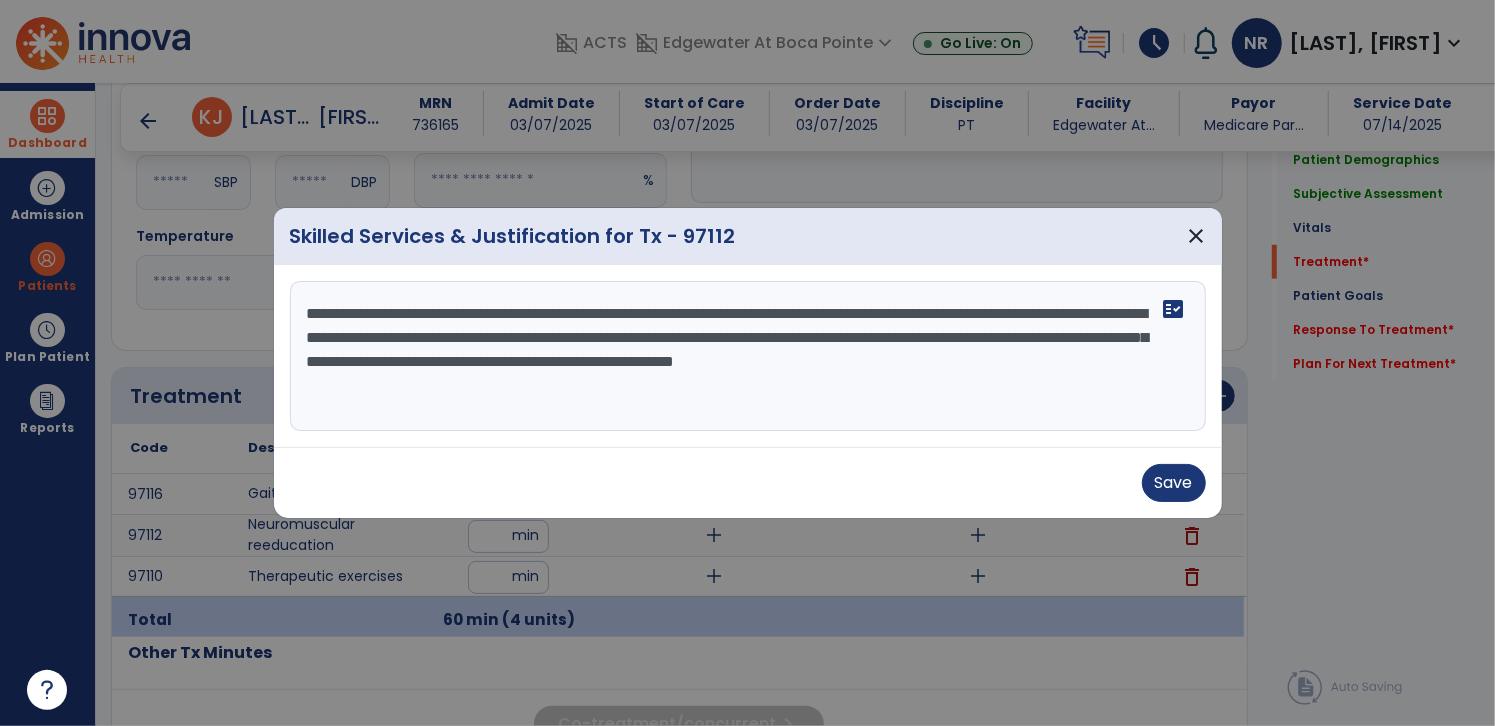 click on "**********" at bounding box center [748, 356] 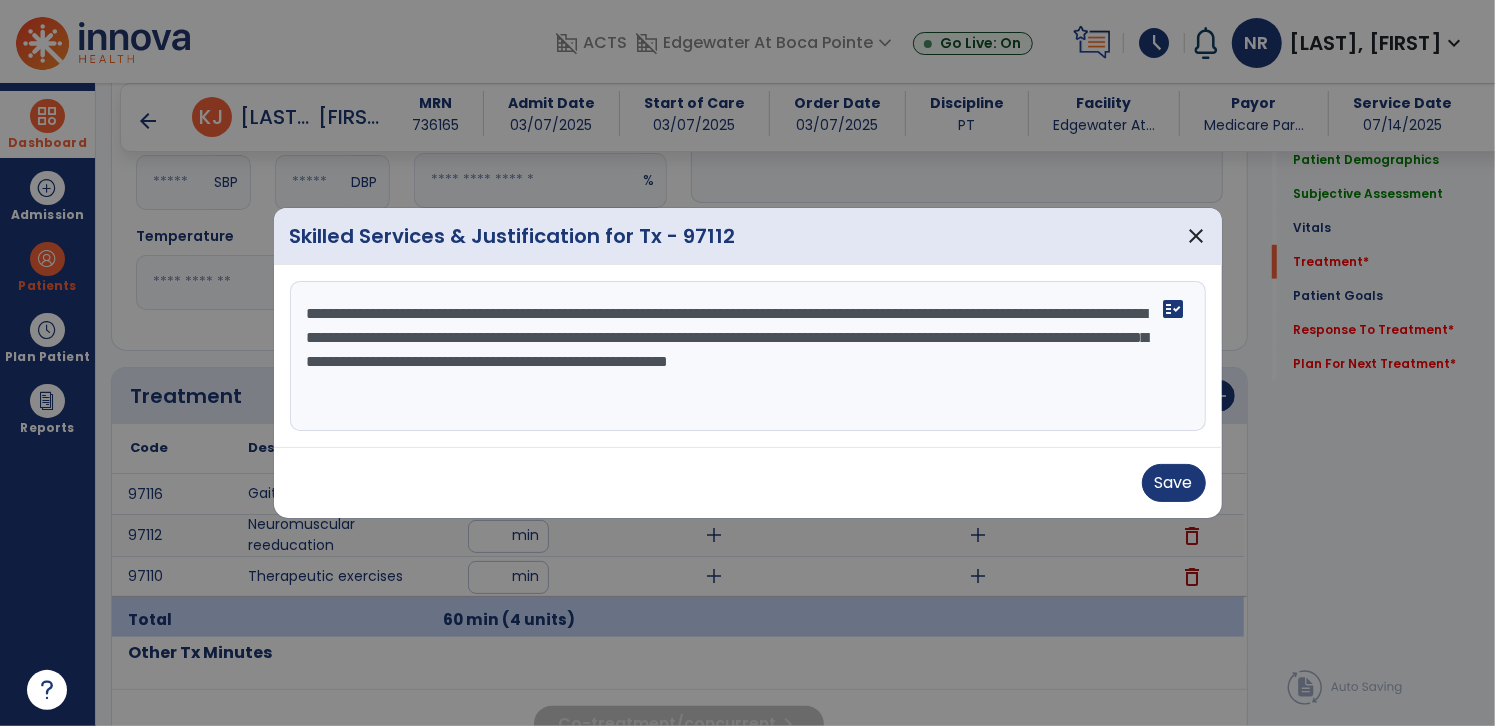 click on "**********" at bounding box center [748, 356] 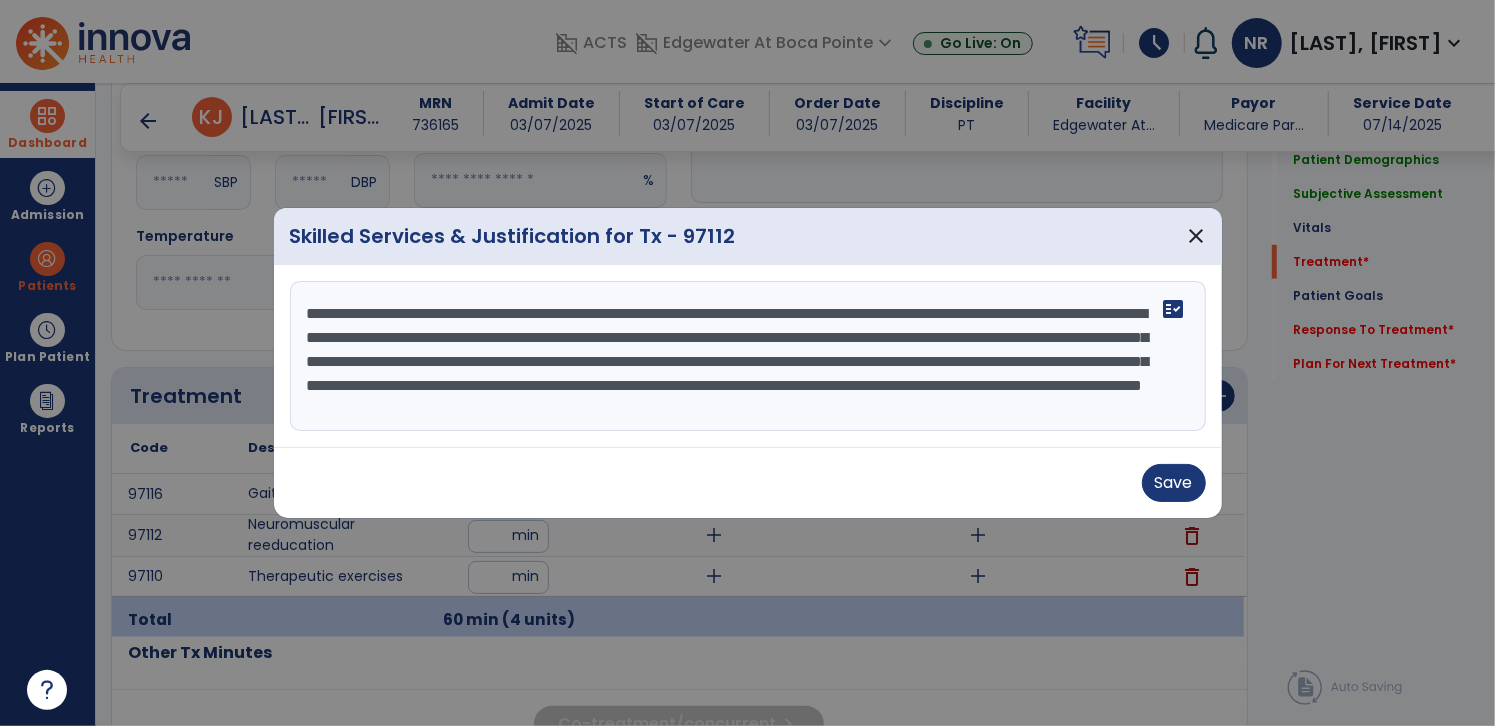 scroll, scrollTop: 24, scrollLeft: 0, axis: vertical 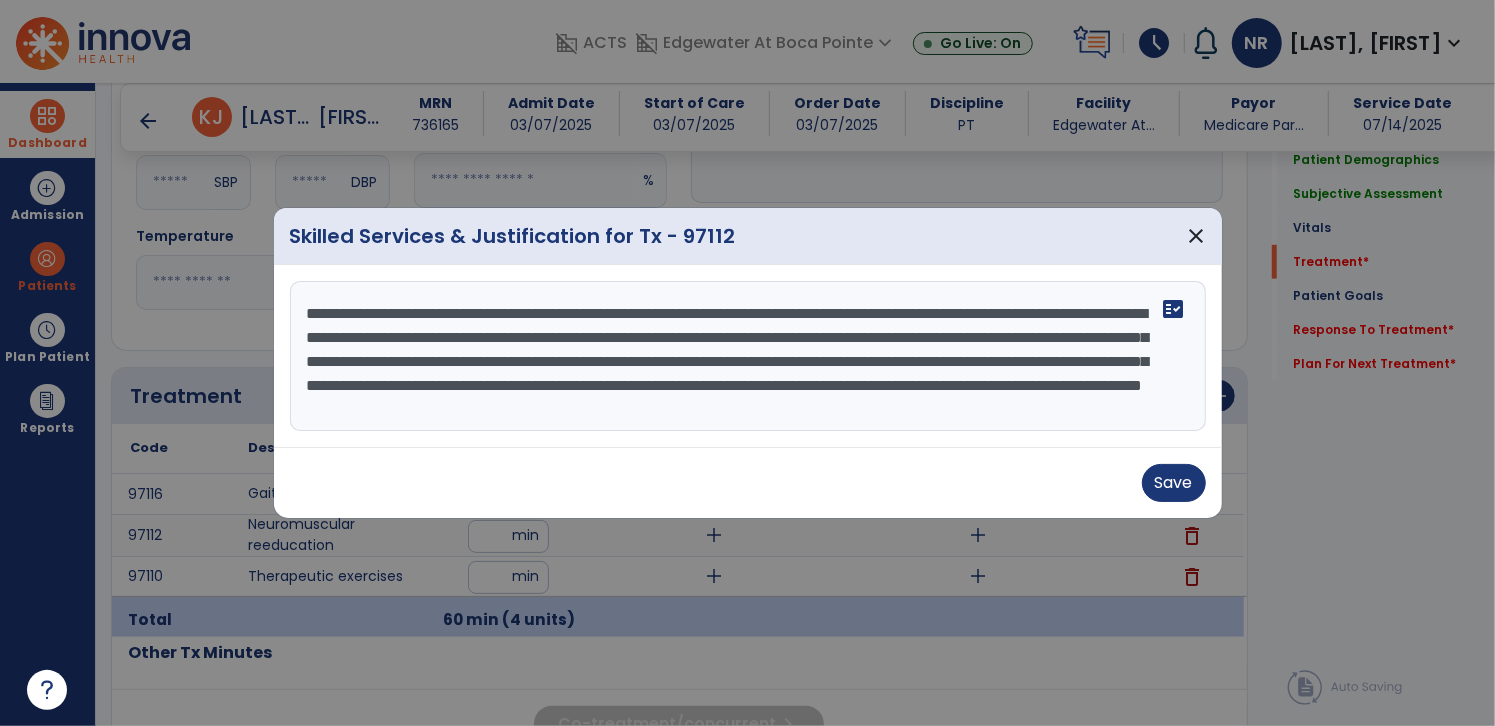 click on "**********" at bounding box center (748, 356) 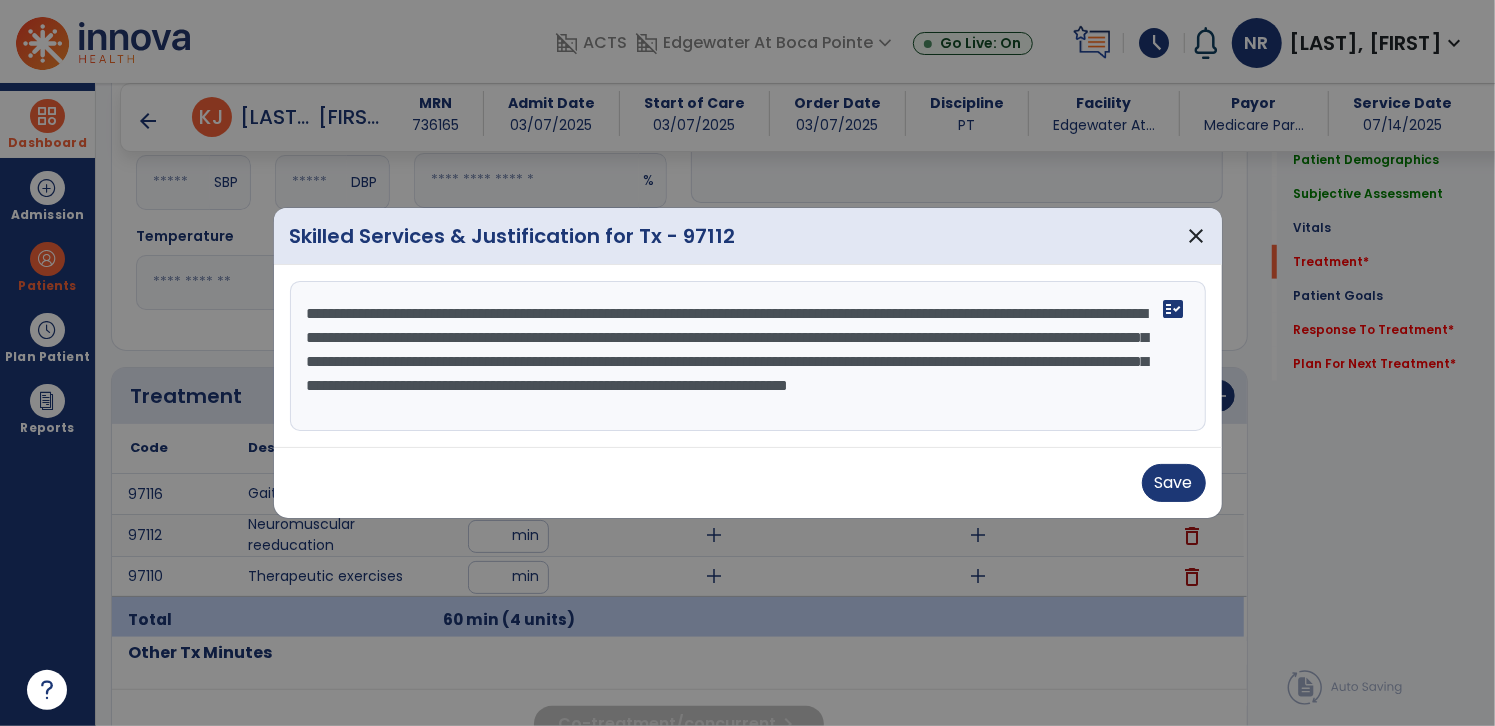 scroll, scrollTop: 0, scrollLeft: 0, axis: both 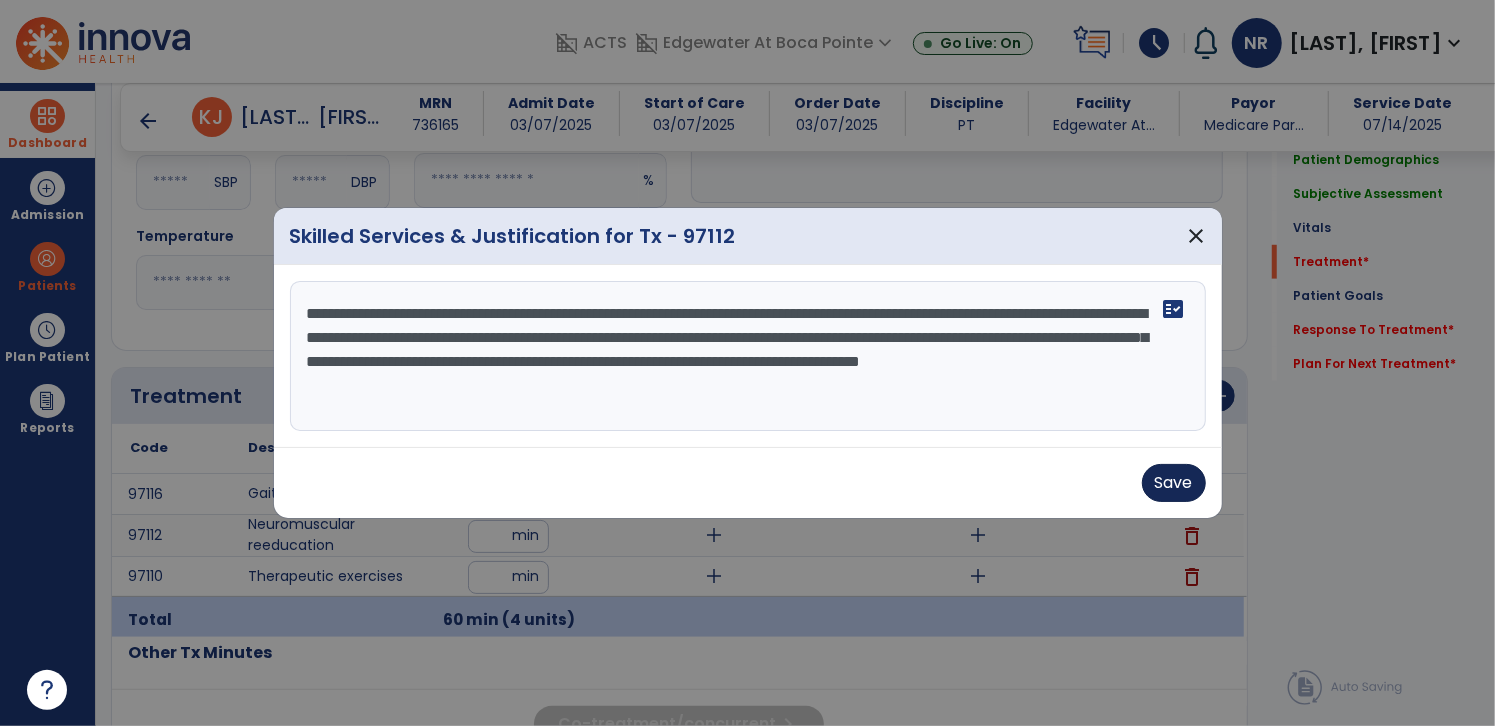 type on "**********" 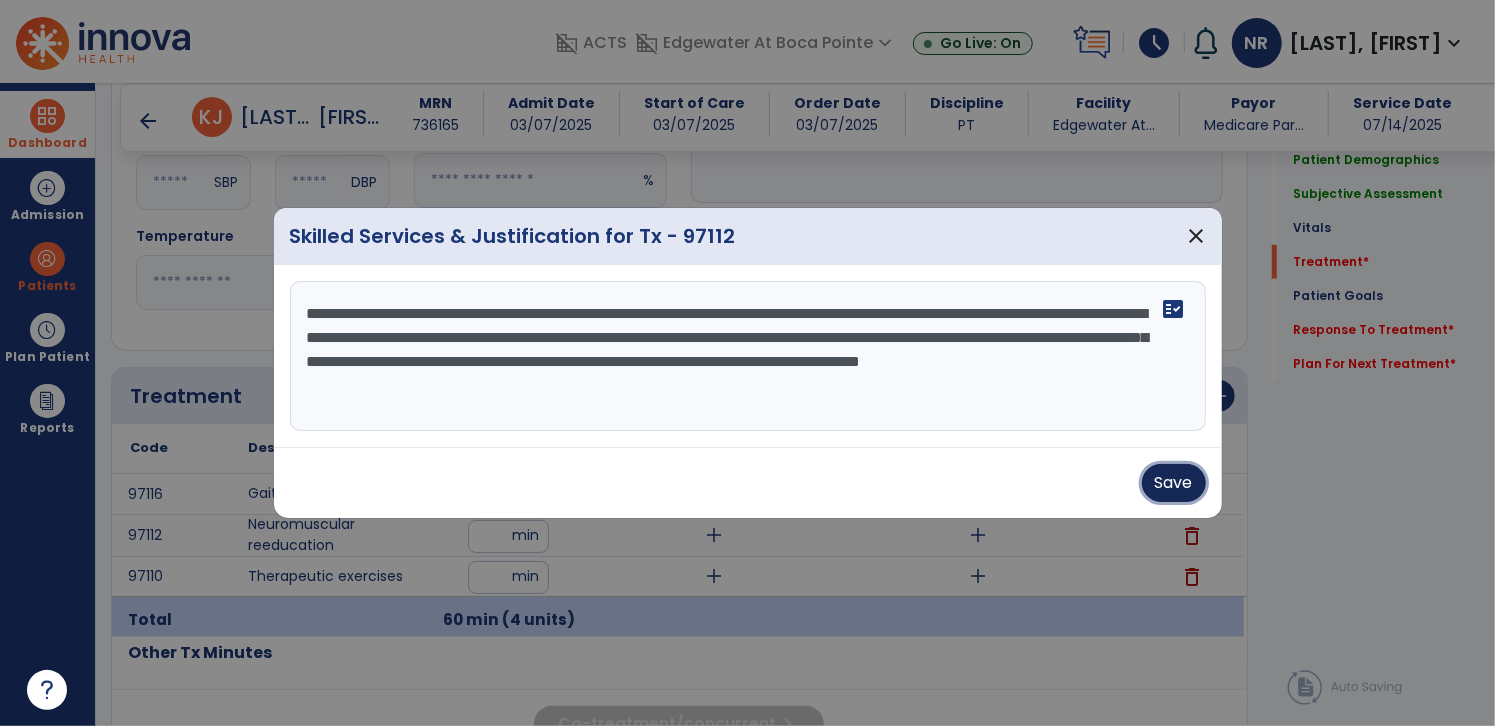 click on "Save" at bounding box center (1174, 483) 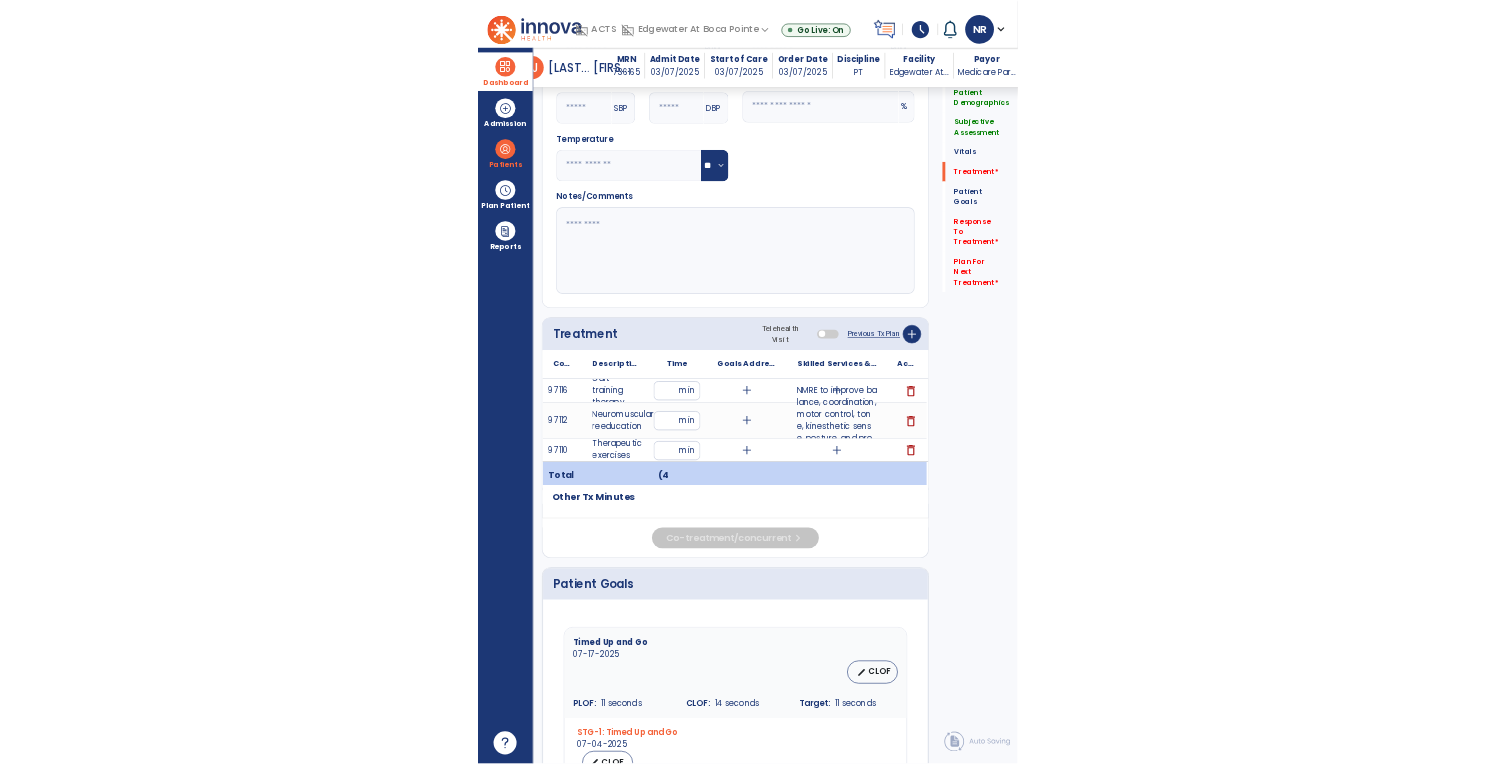 scroll, scrollTop: 882, scrollLeft: 0, axis: vertical 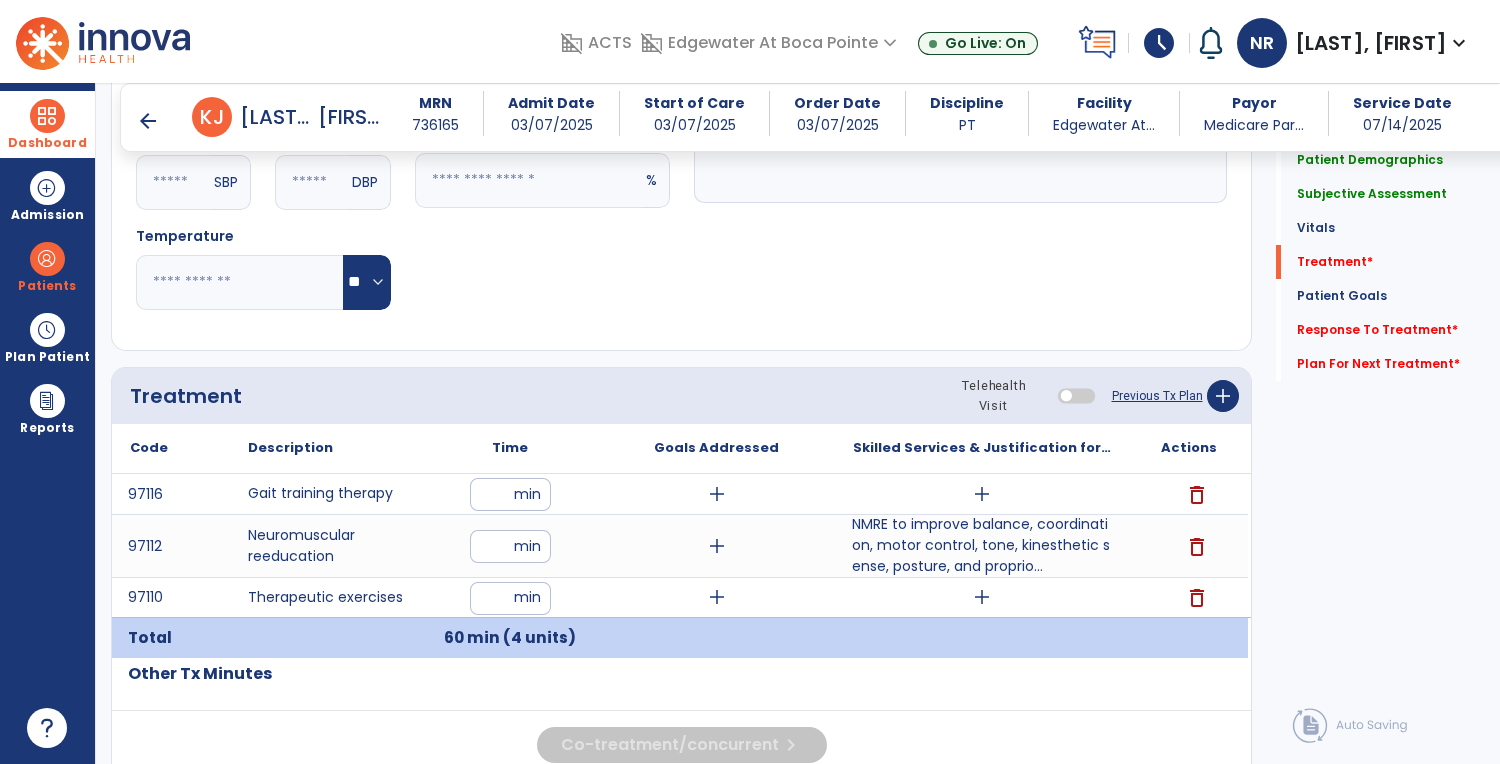 click on "add" at bounding box center [982, 494] 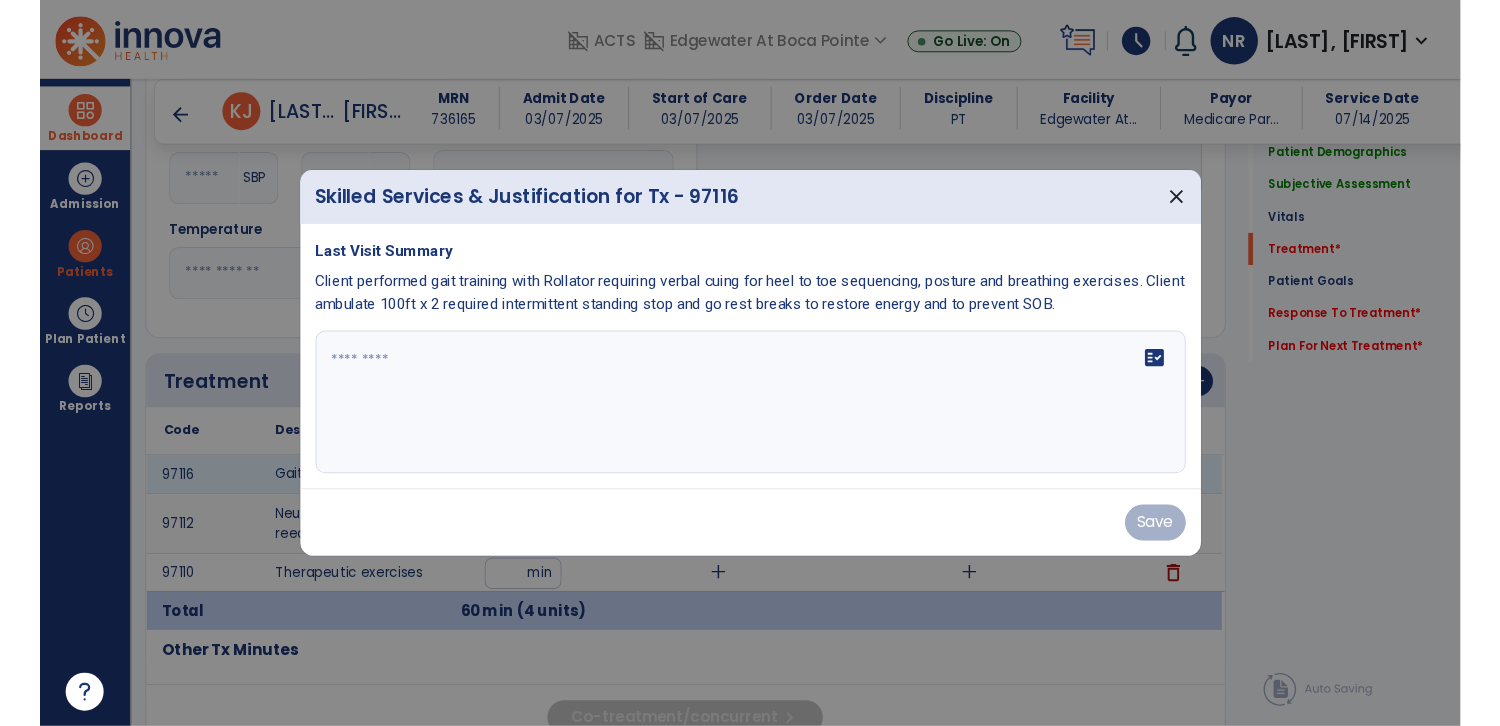scroll, scrollTop: 882, scrollLeft: 0, axis: vertical 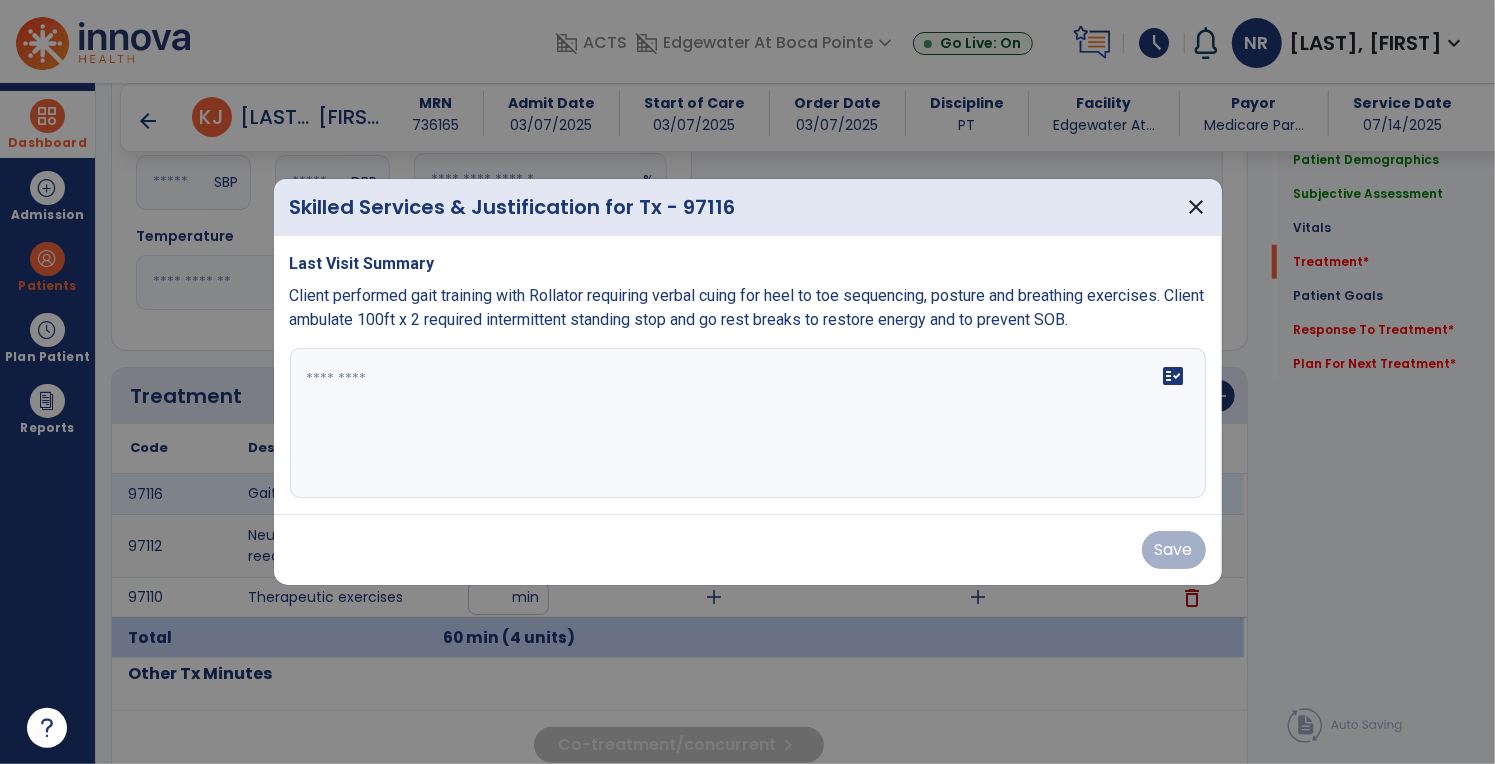click on "fact_check" at bounding box center (748, 423) 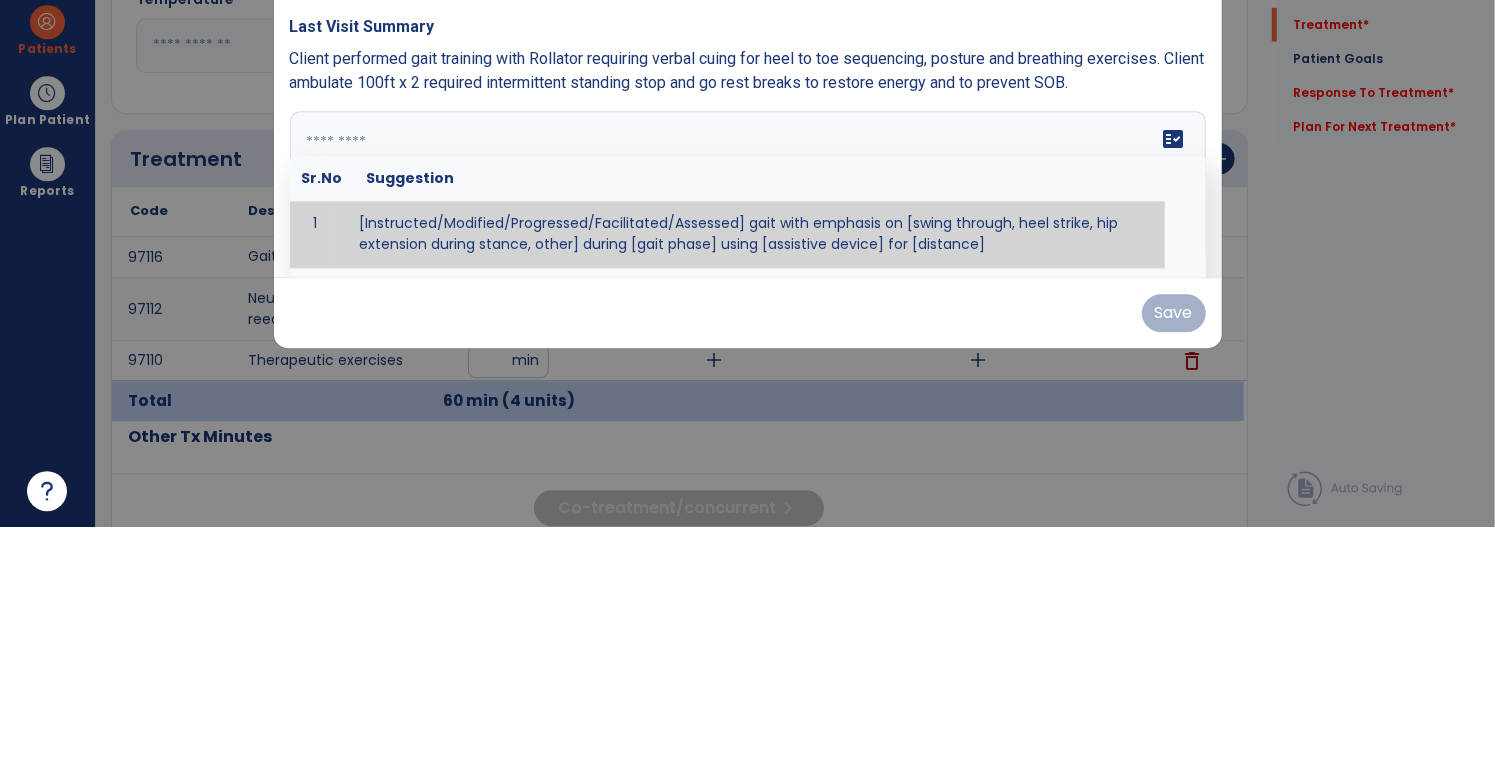 click at bounding box center [747, 382] 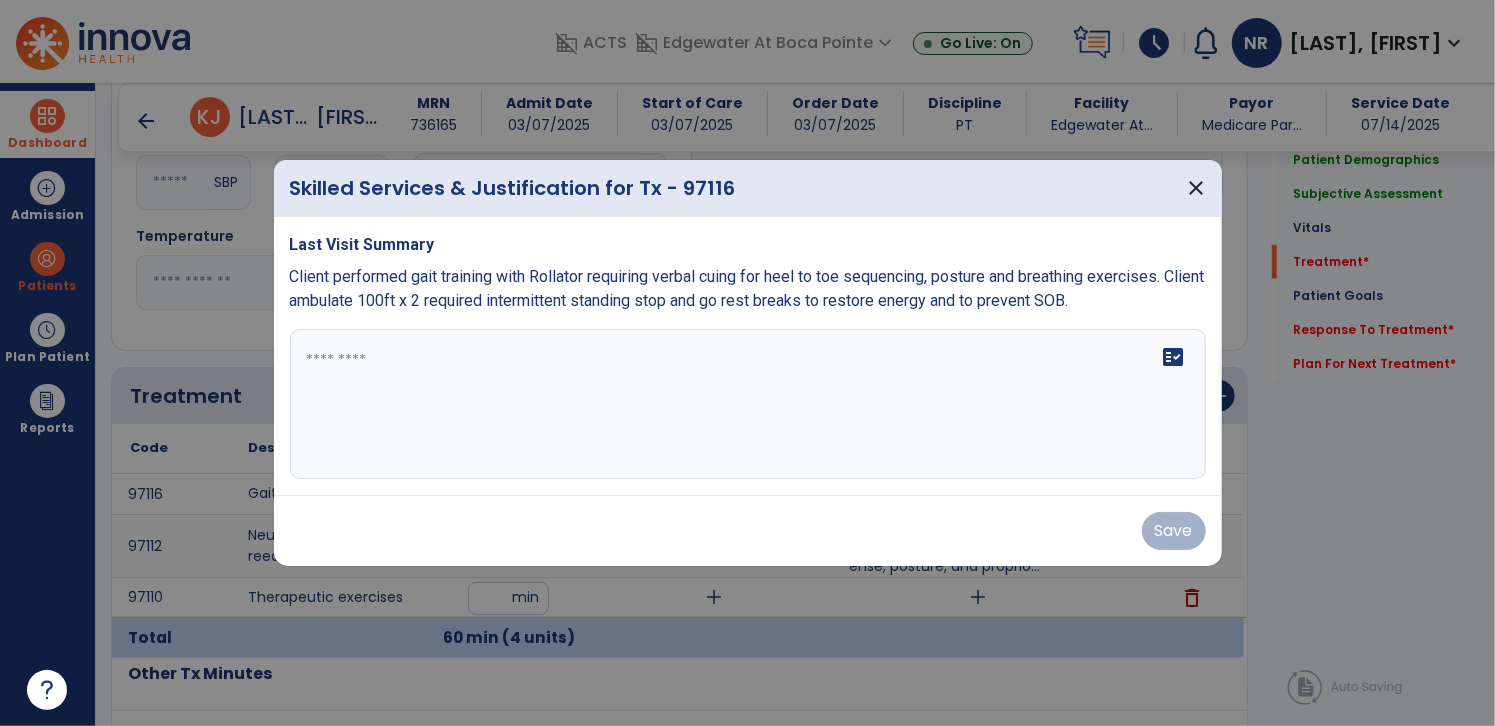 click on "fact_check" at bounding box center [748, 404] 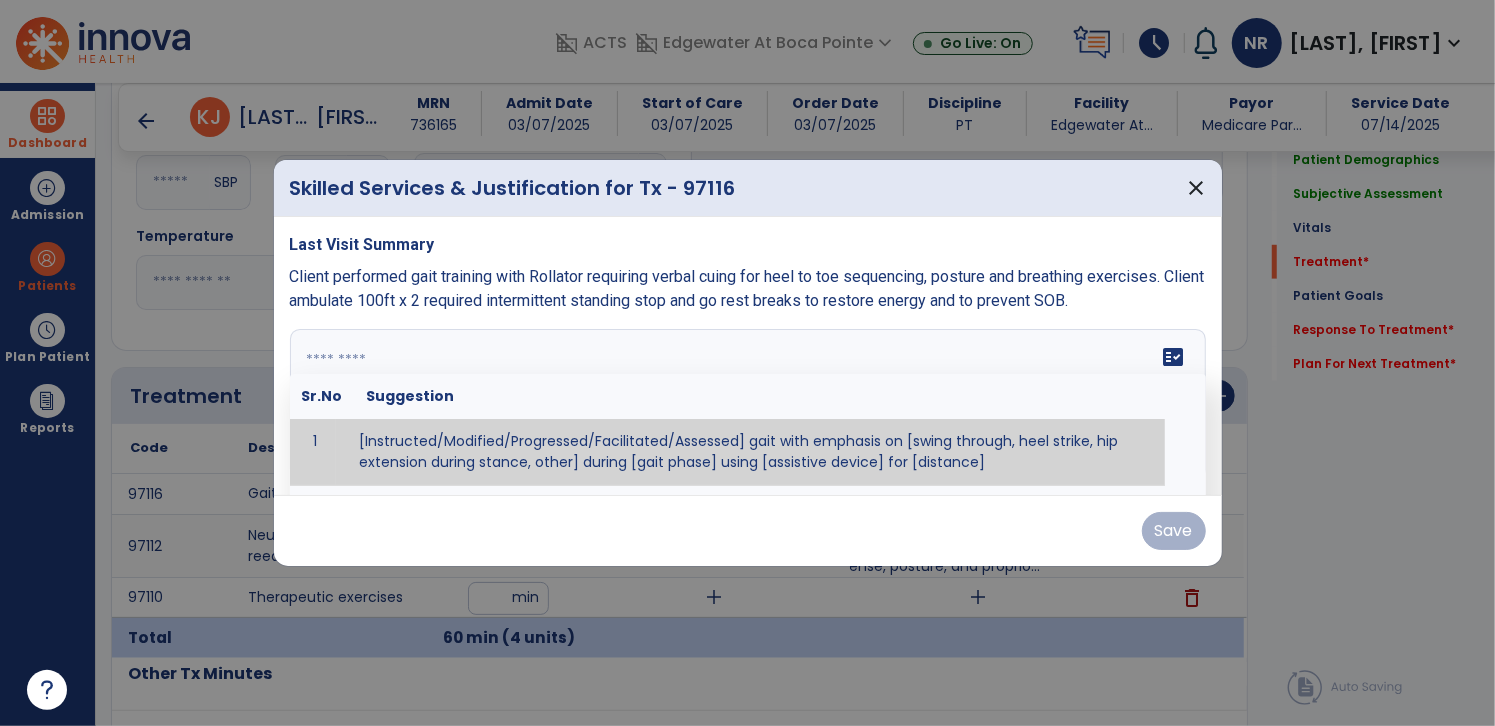 type on "*" 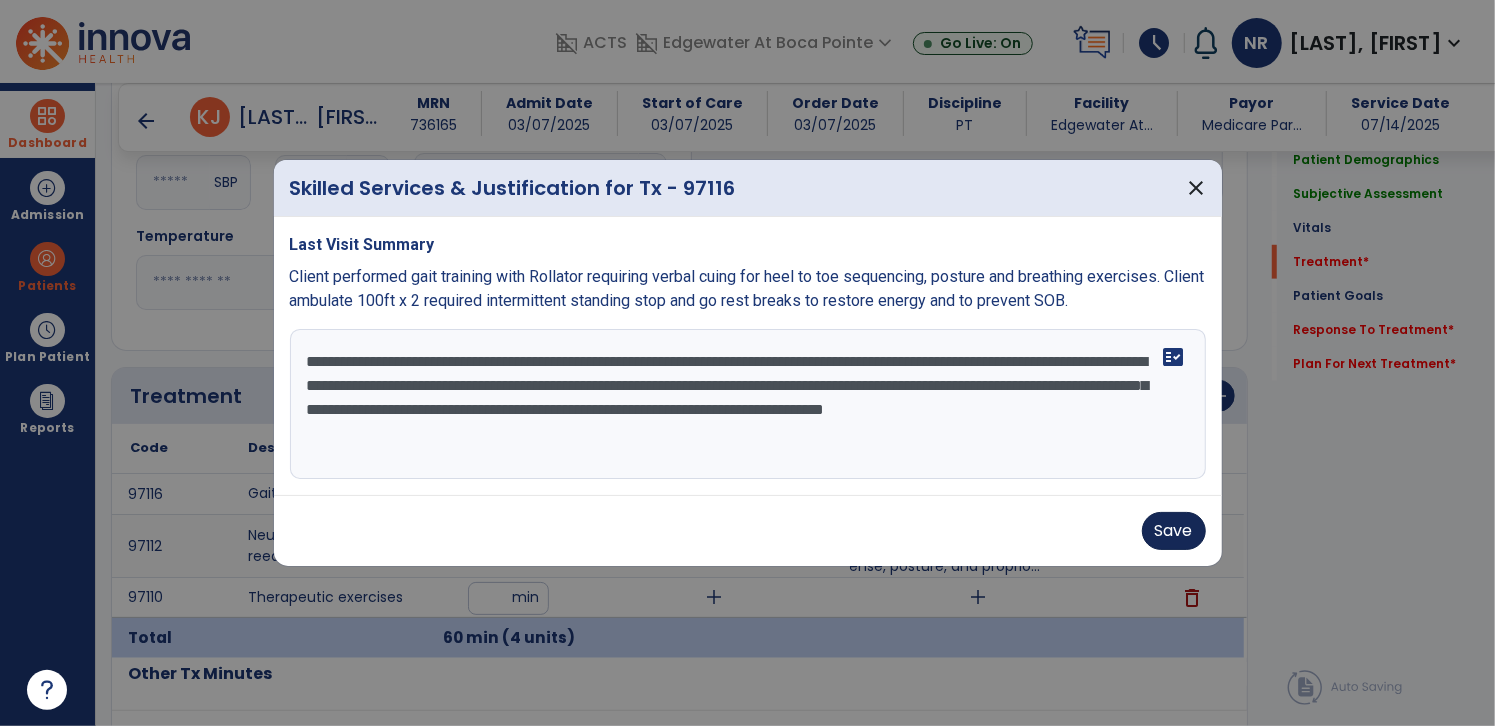 type on "**********" 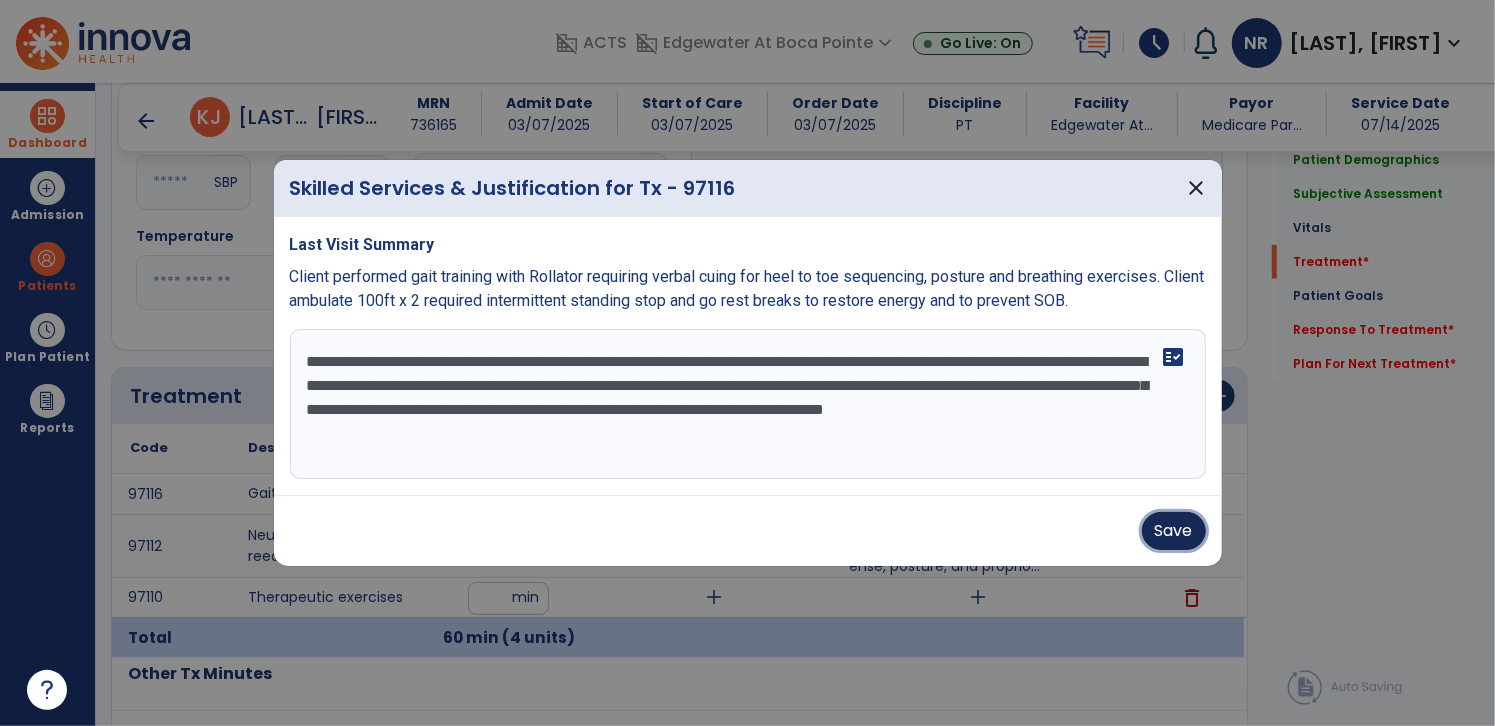 click on "Save" at bounding box center [1174, 531] 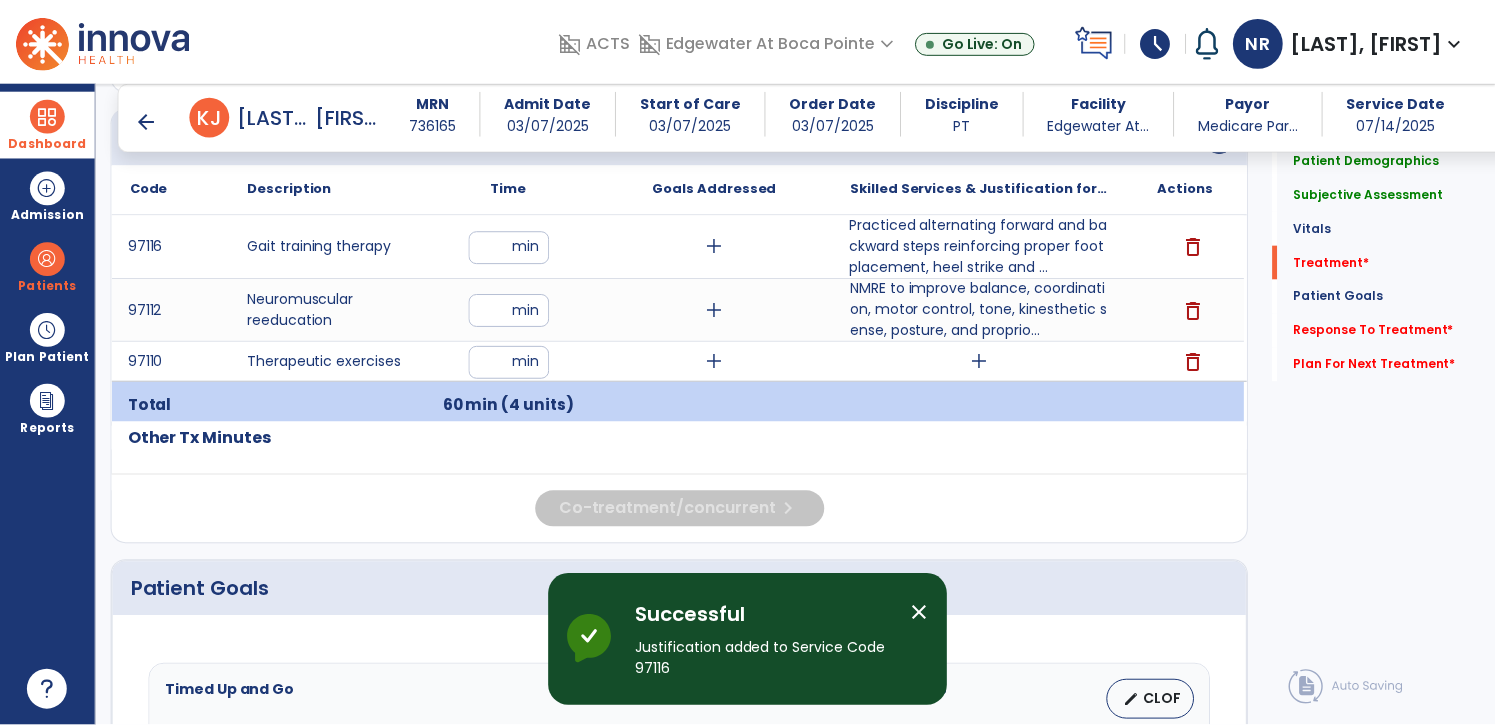 scroll, scrollTop: 1149, scrollLeft: 0, axis: vertical 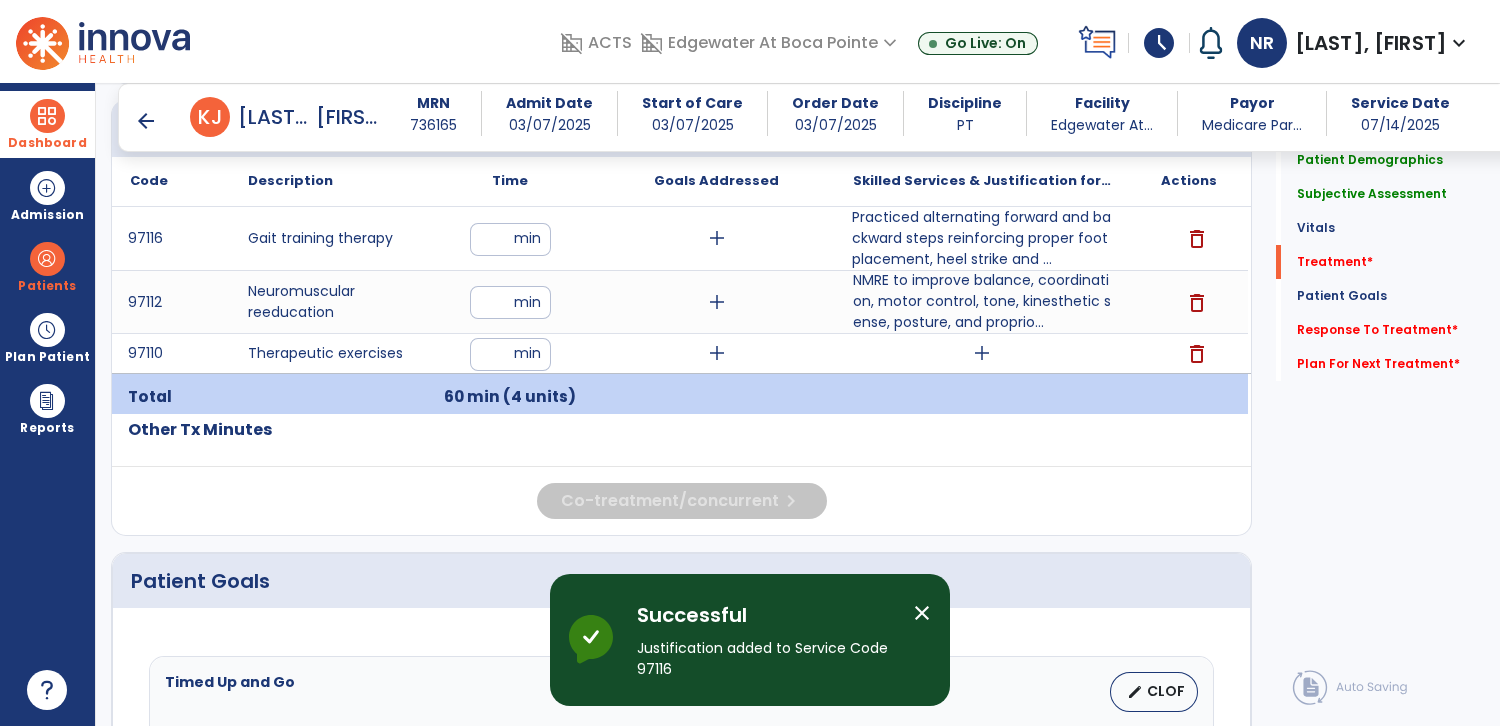 click on "add" at bounding box center (982, 353) 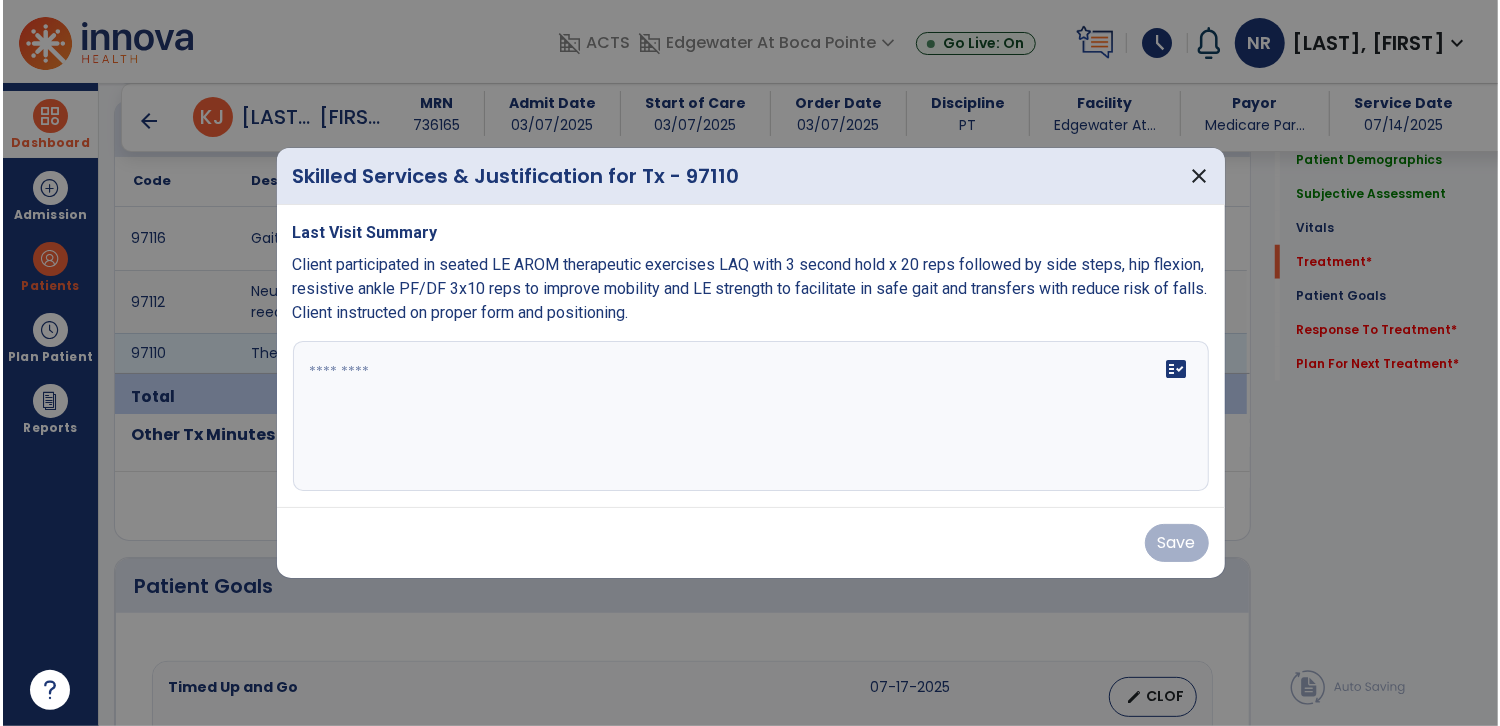 scroll, scrollTop: 1149, scrollLeft: 0, axis: vertical 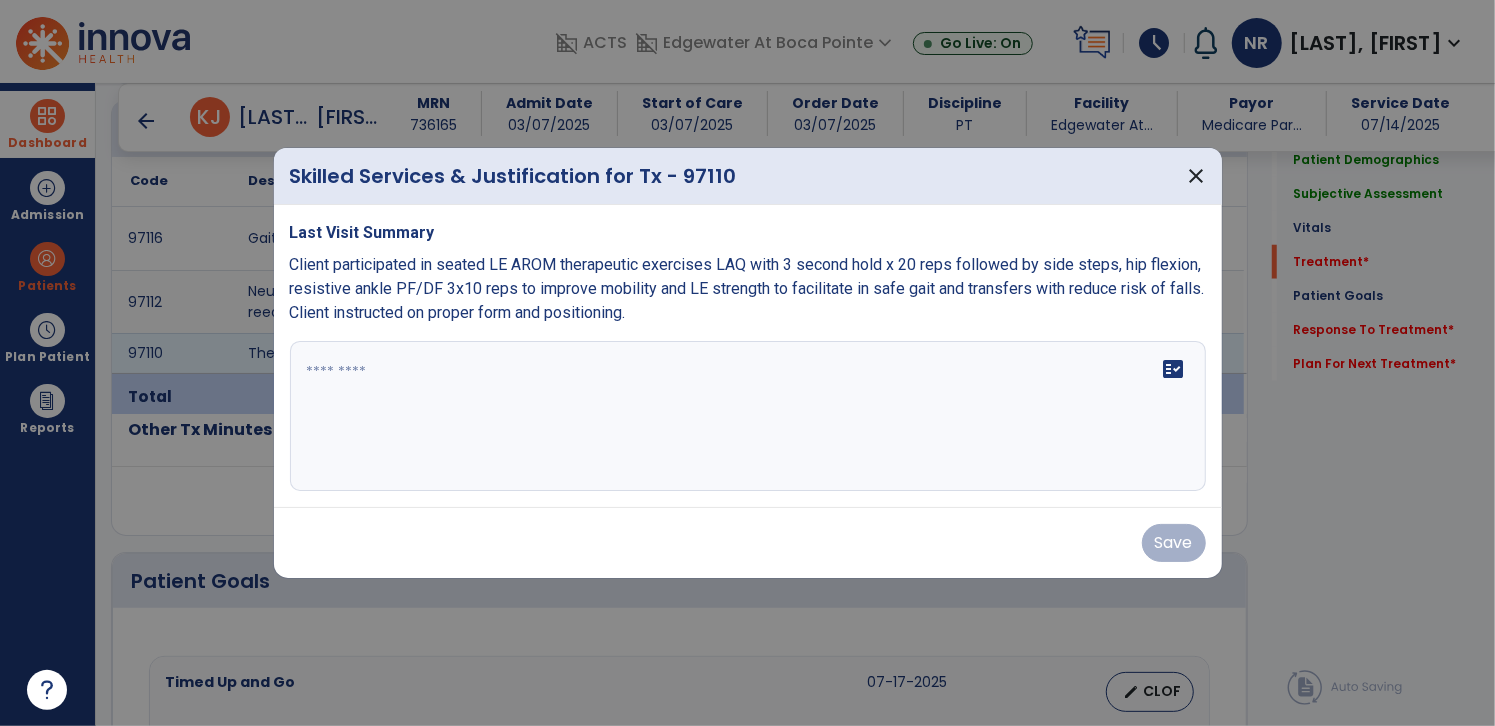click at bounding box center [748, 416] 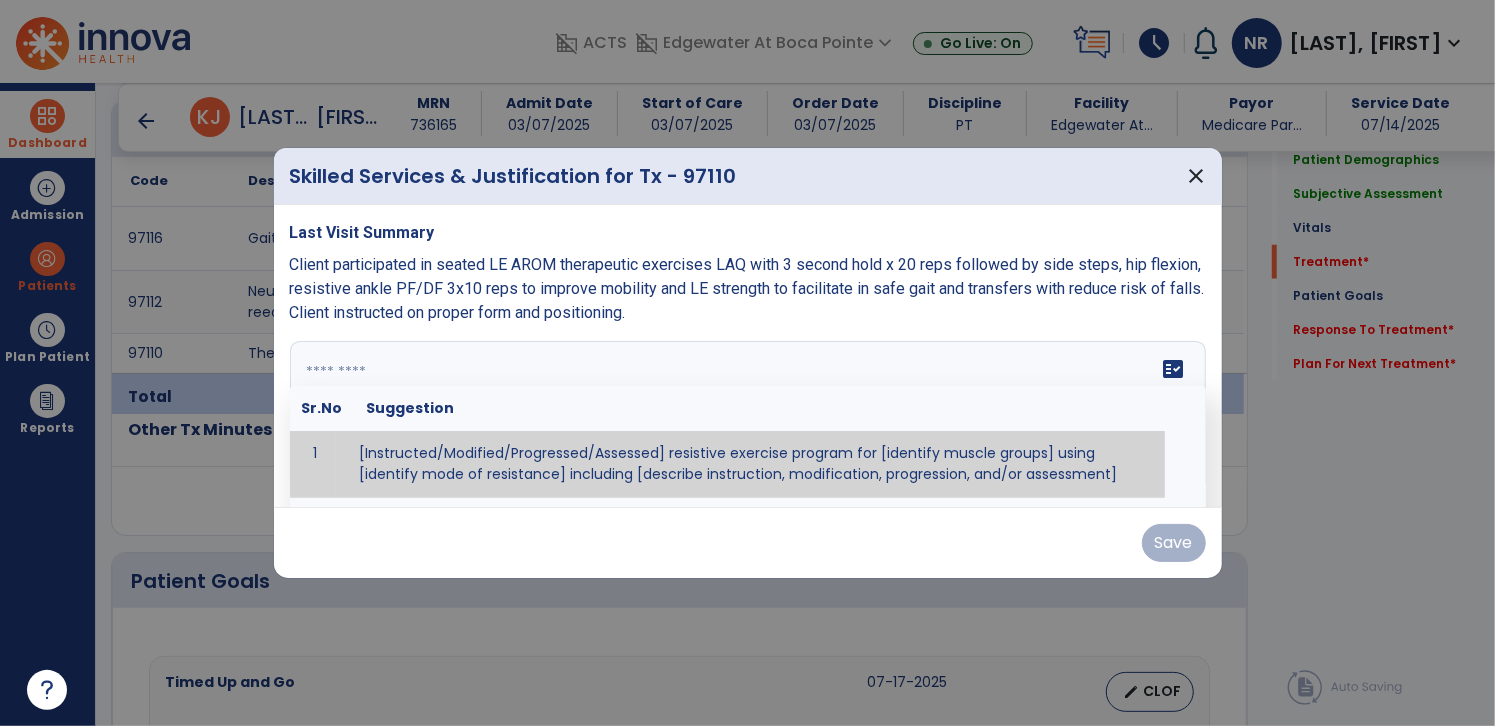 click at bounding box center (746, 416) 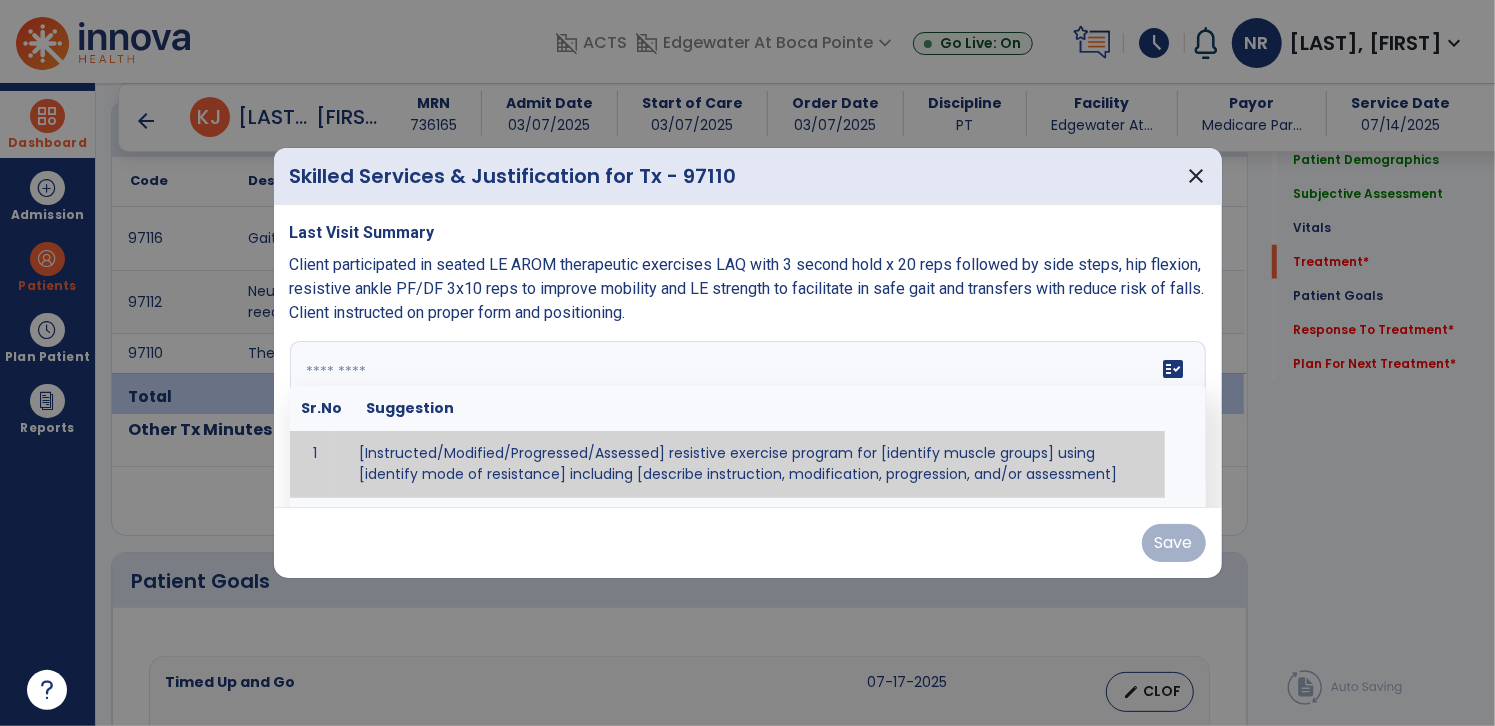 paste on "**********" 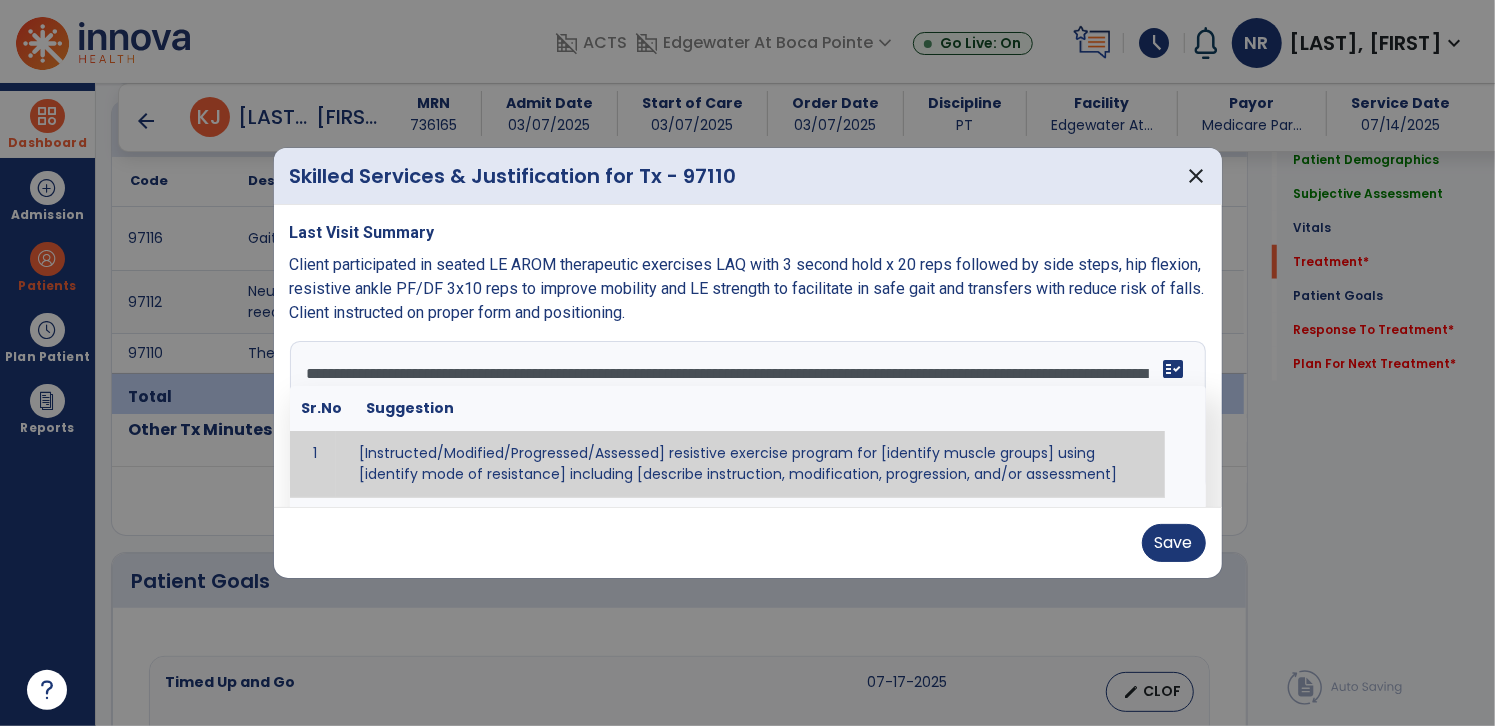 click on "**********" at bounding box center [746, 416] 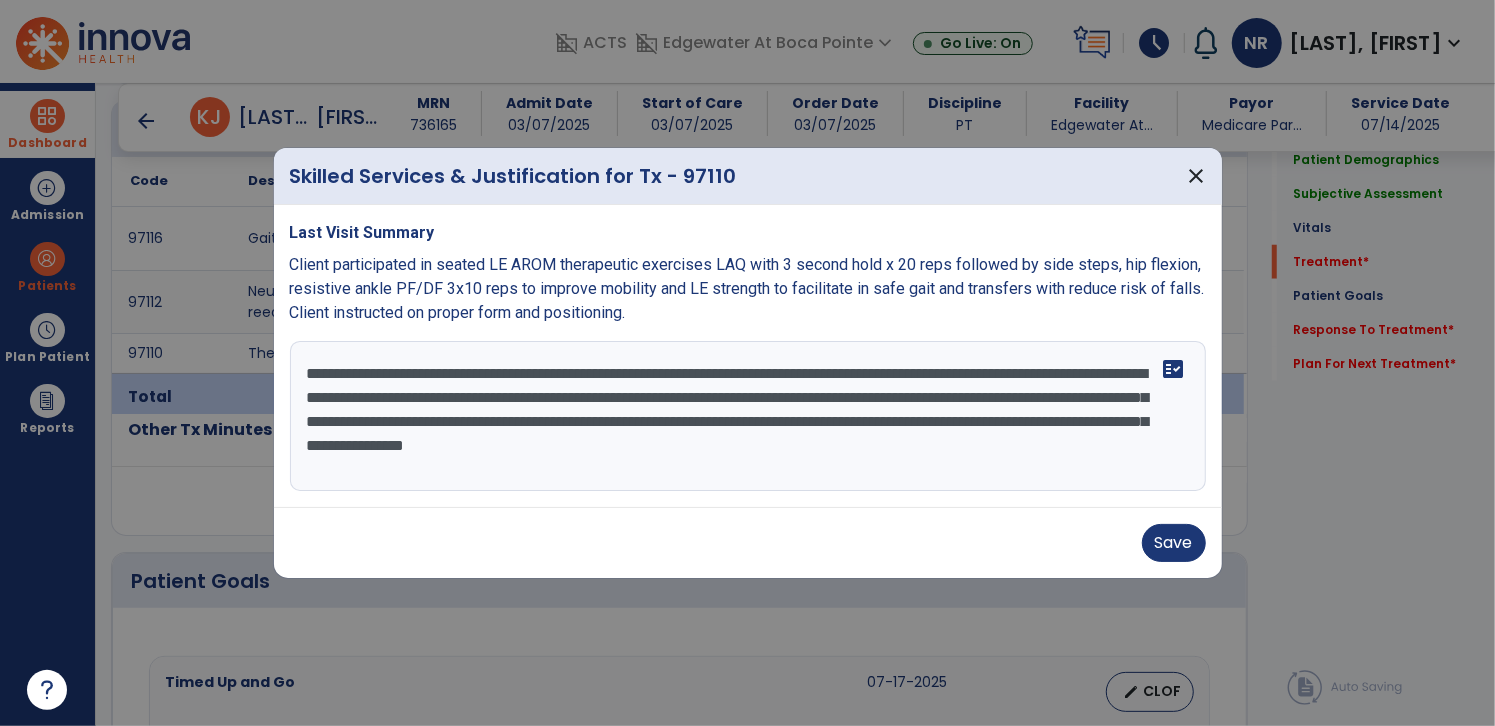 click on "**********" at bounding box center (748, 416) 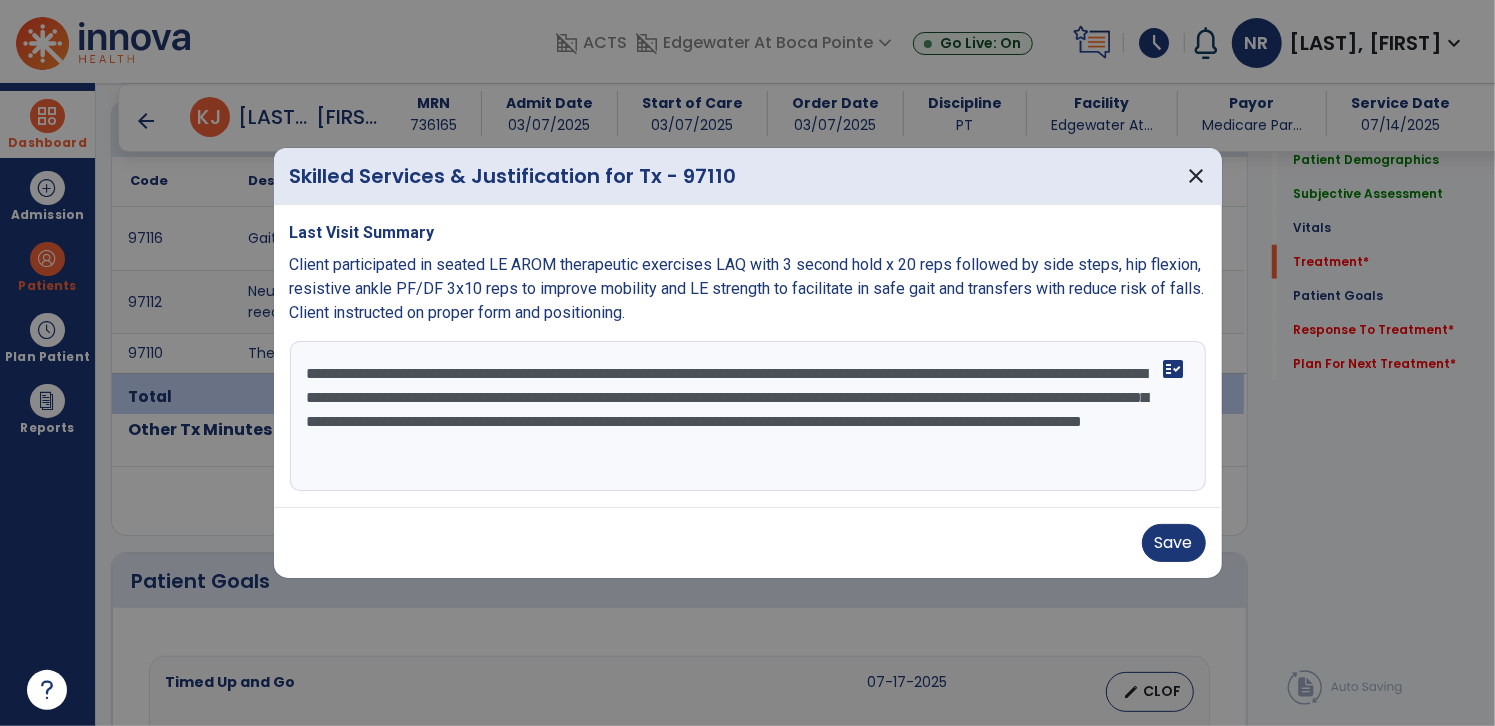 click on "**********" at bounding box center (748, 416) 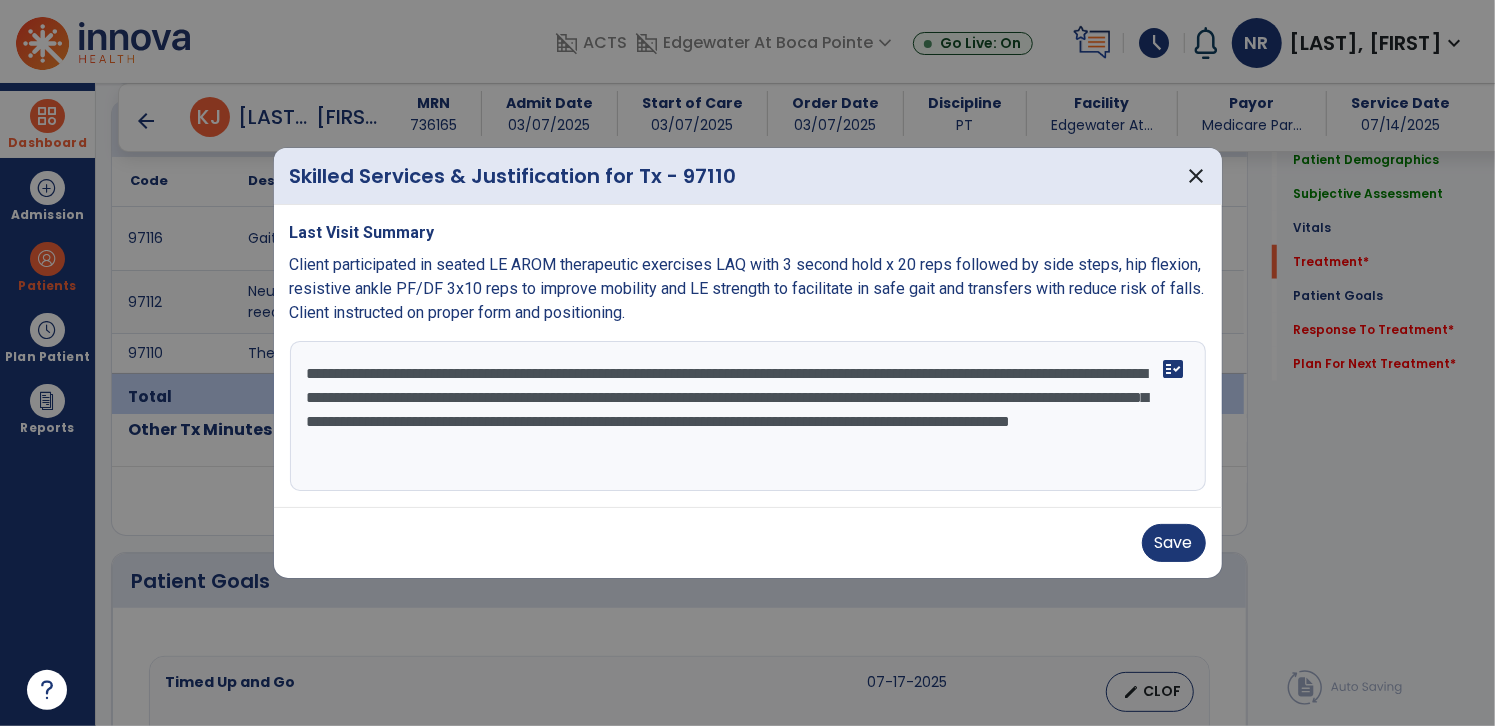 click on "**********" at bounding box center (748, 416) 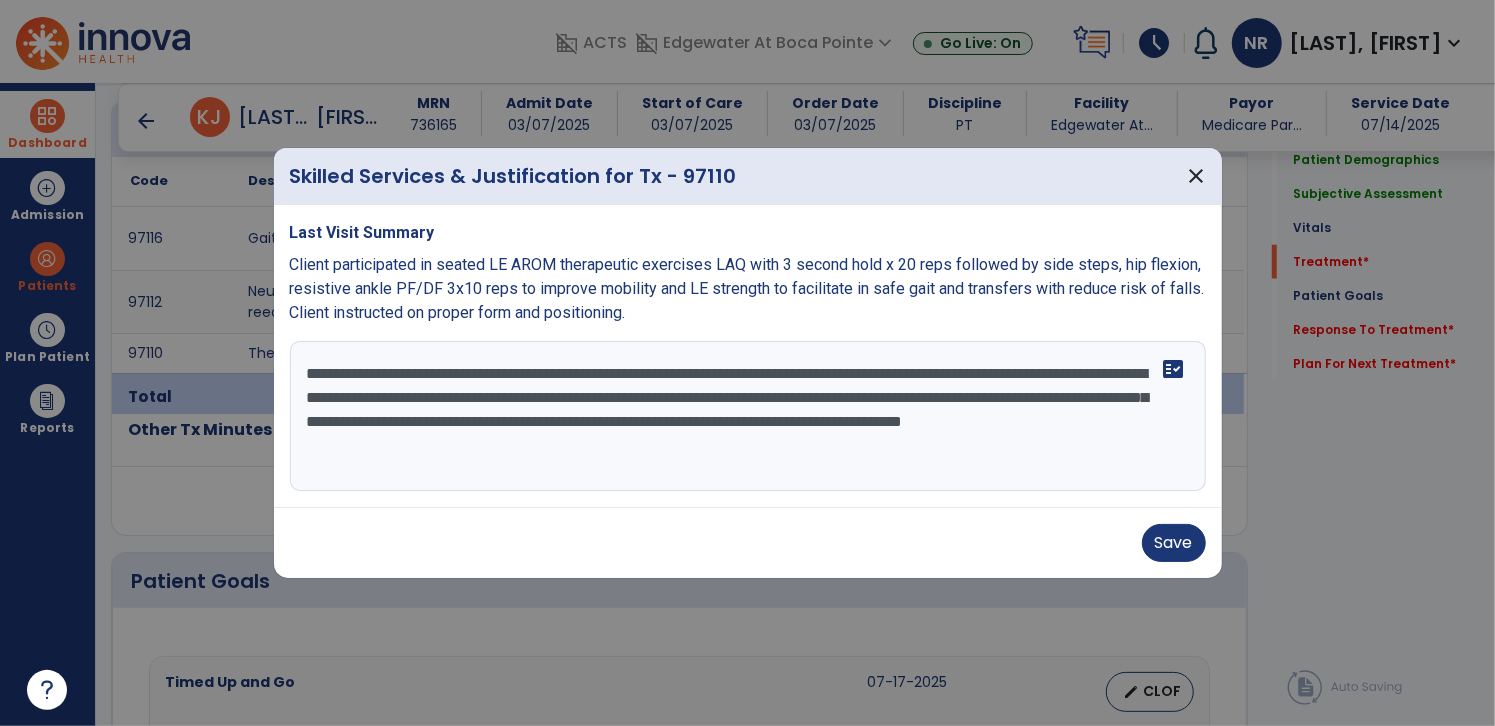 click on "**********" at bounding box center (748, 416) 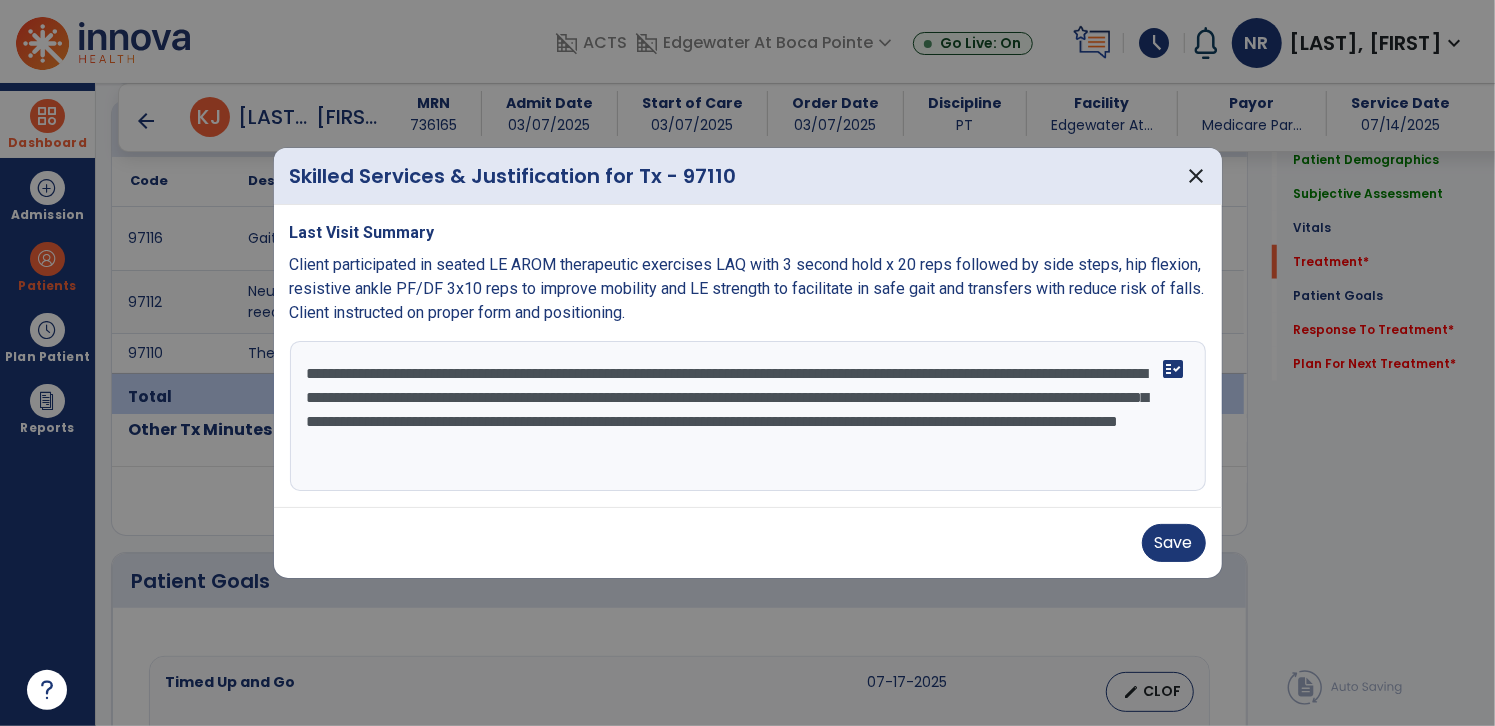 click on "**********" at bounding box center (748, 416) 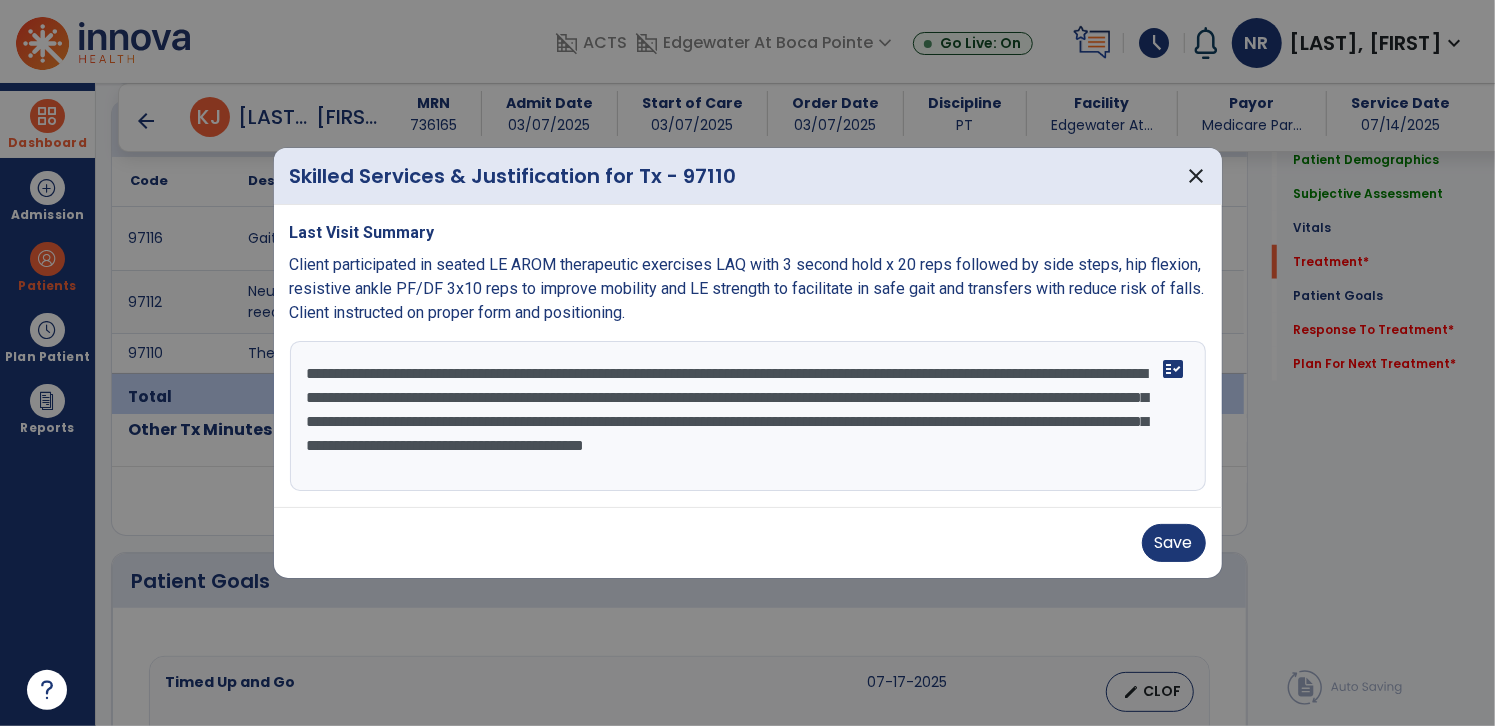 click on "**********" at bounding box center [748, 416] 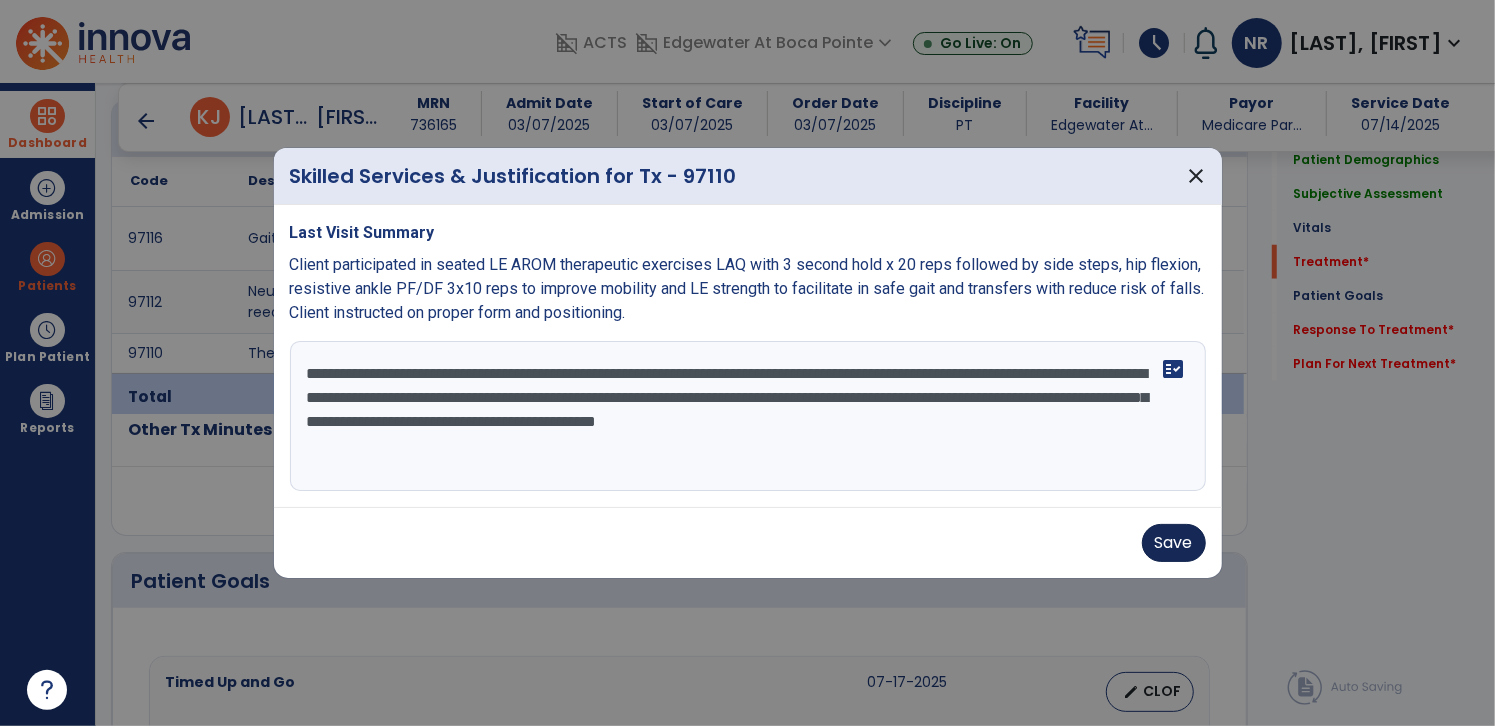 type on "**********" 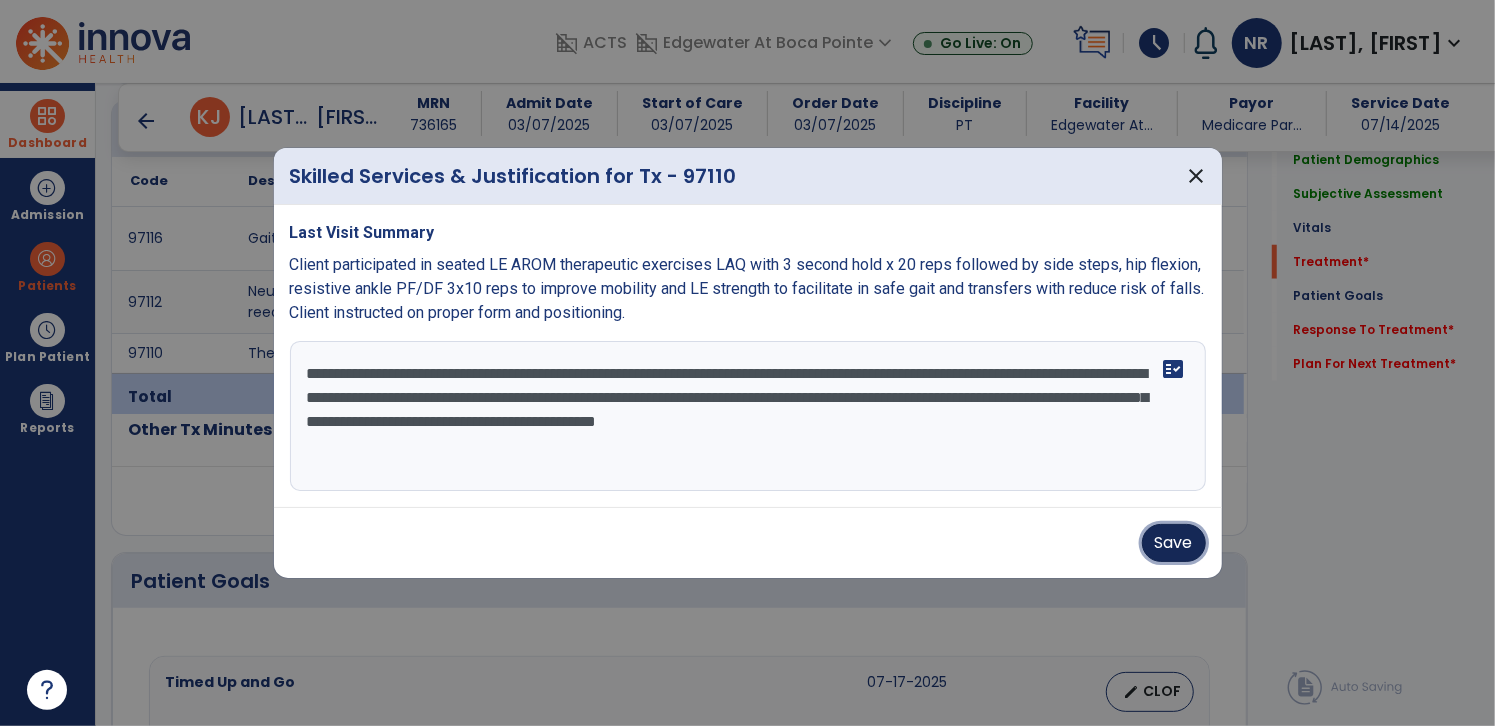click on "Save" at bounding box center [1174, 543] 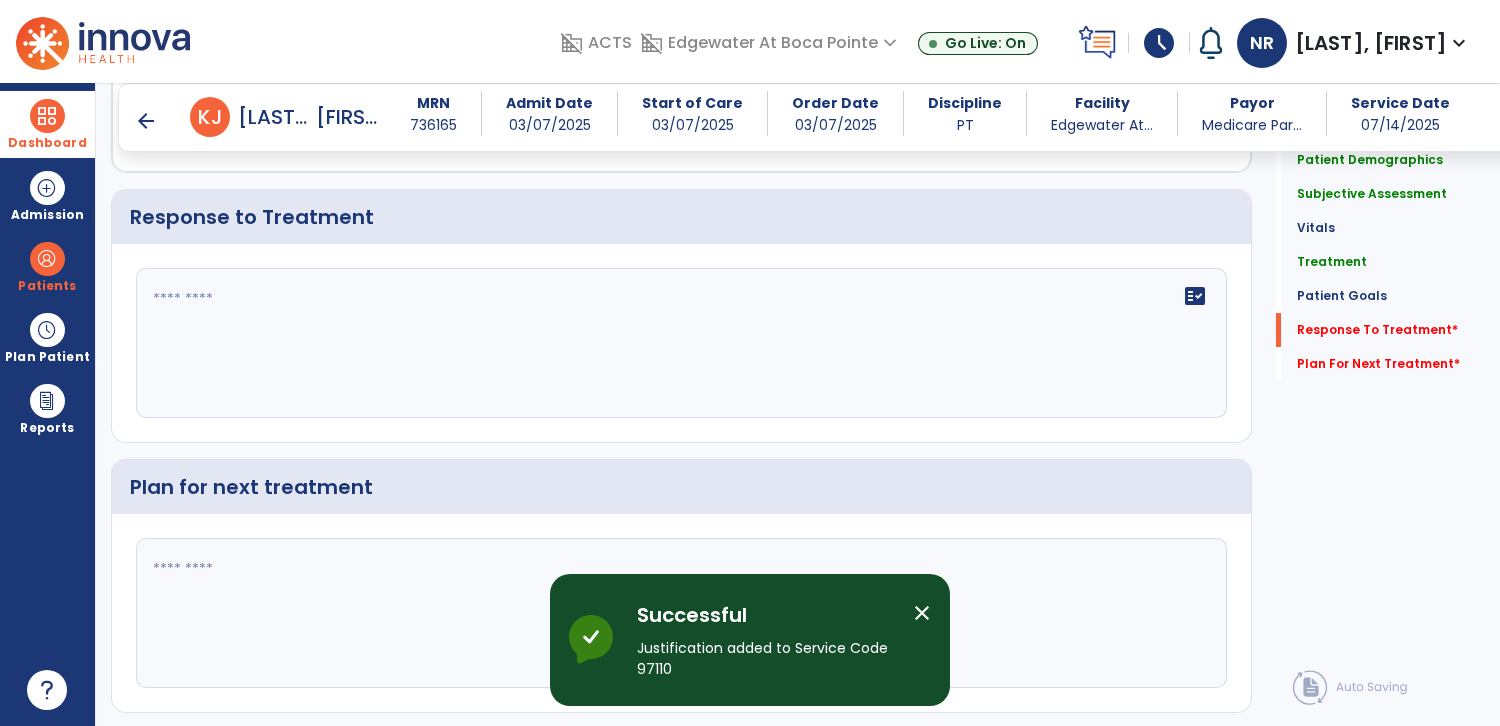 scroll, scrollTop: 2885, scrollLeft: 0, axis: vertical 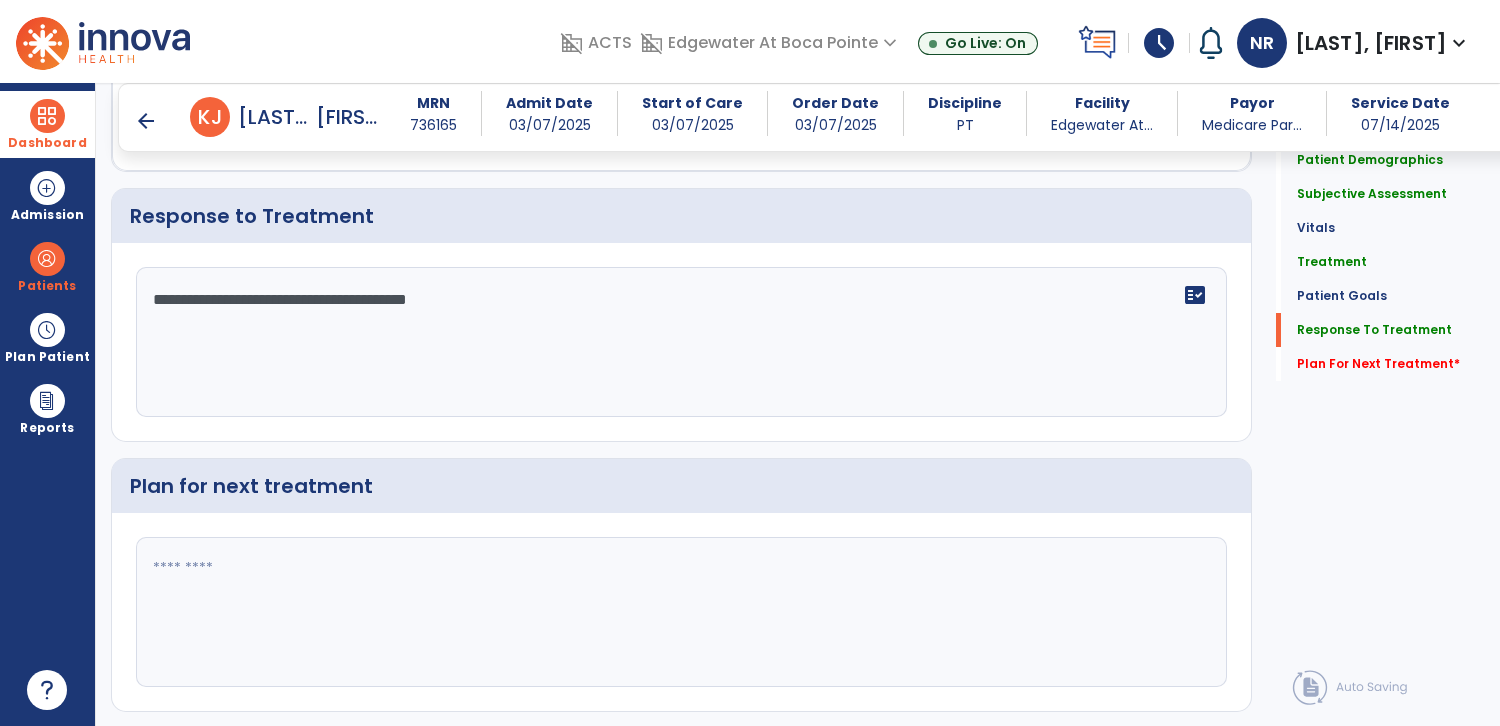 click on "**********" 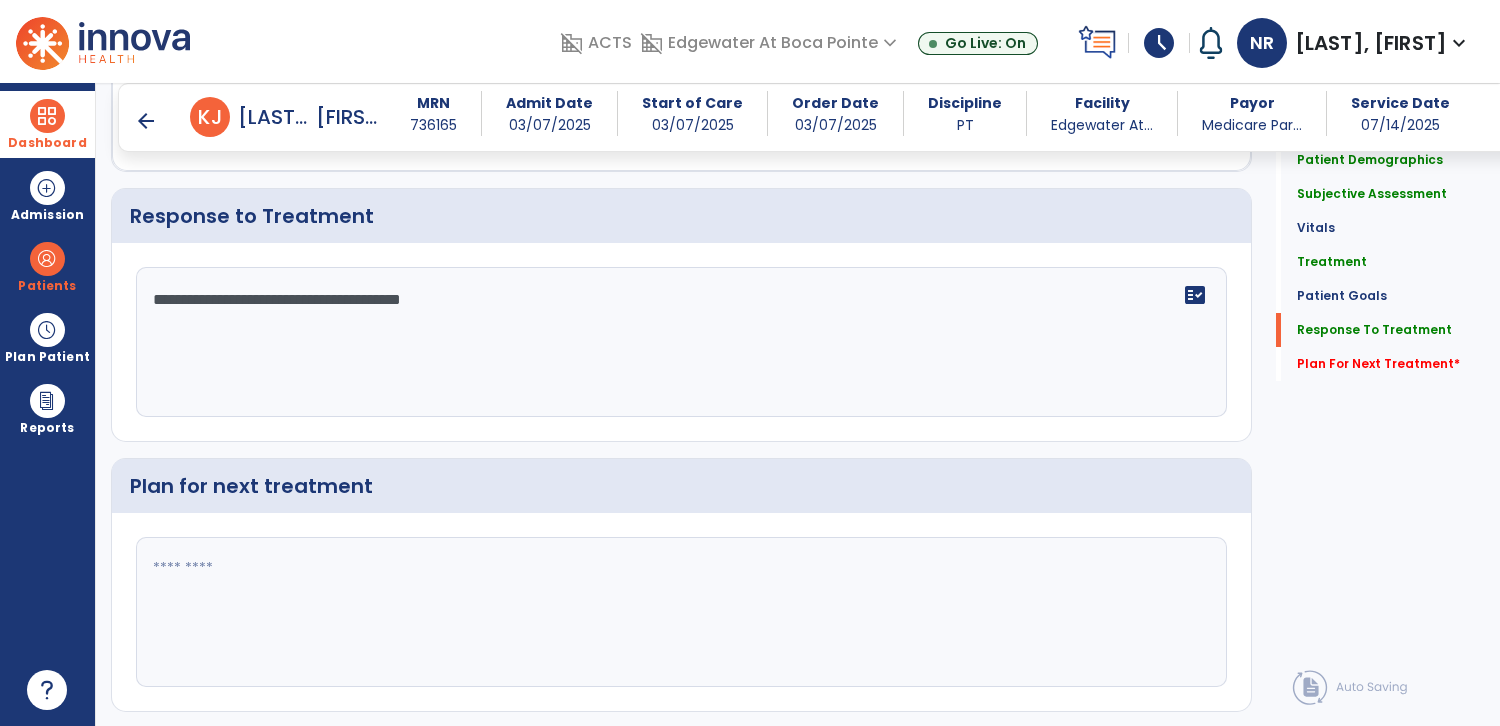 scroll, scrollTop: 2886, scrollLeft: 0, axis: vertical 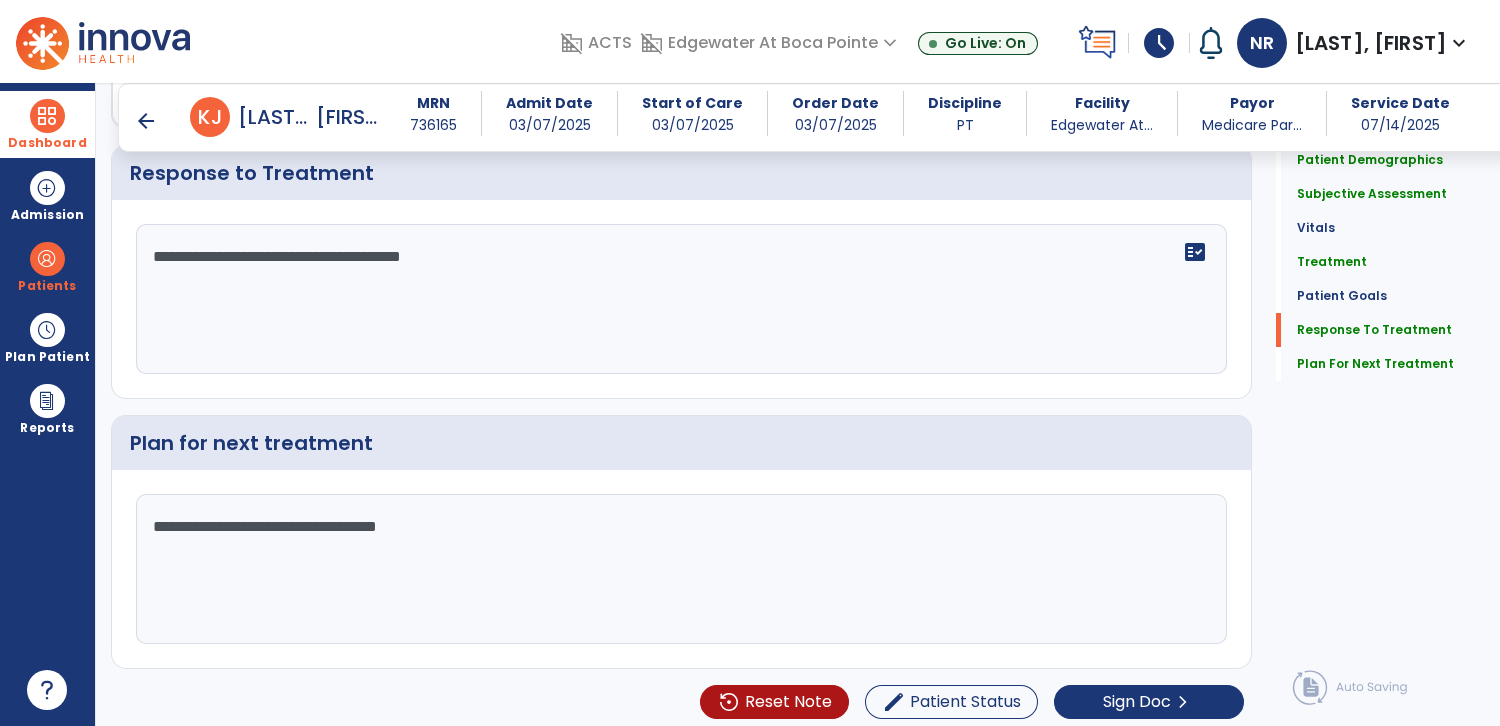 click on "**********" 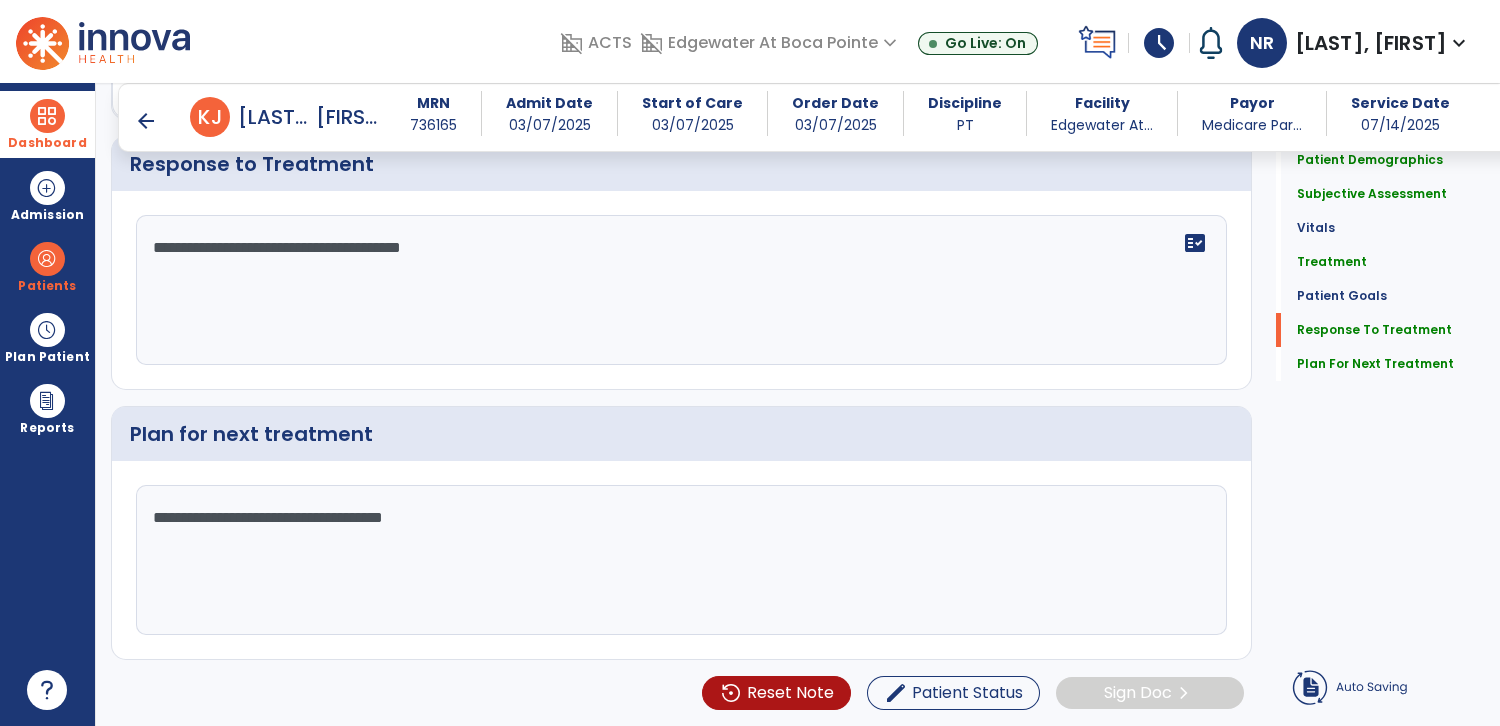 type on "**********" 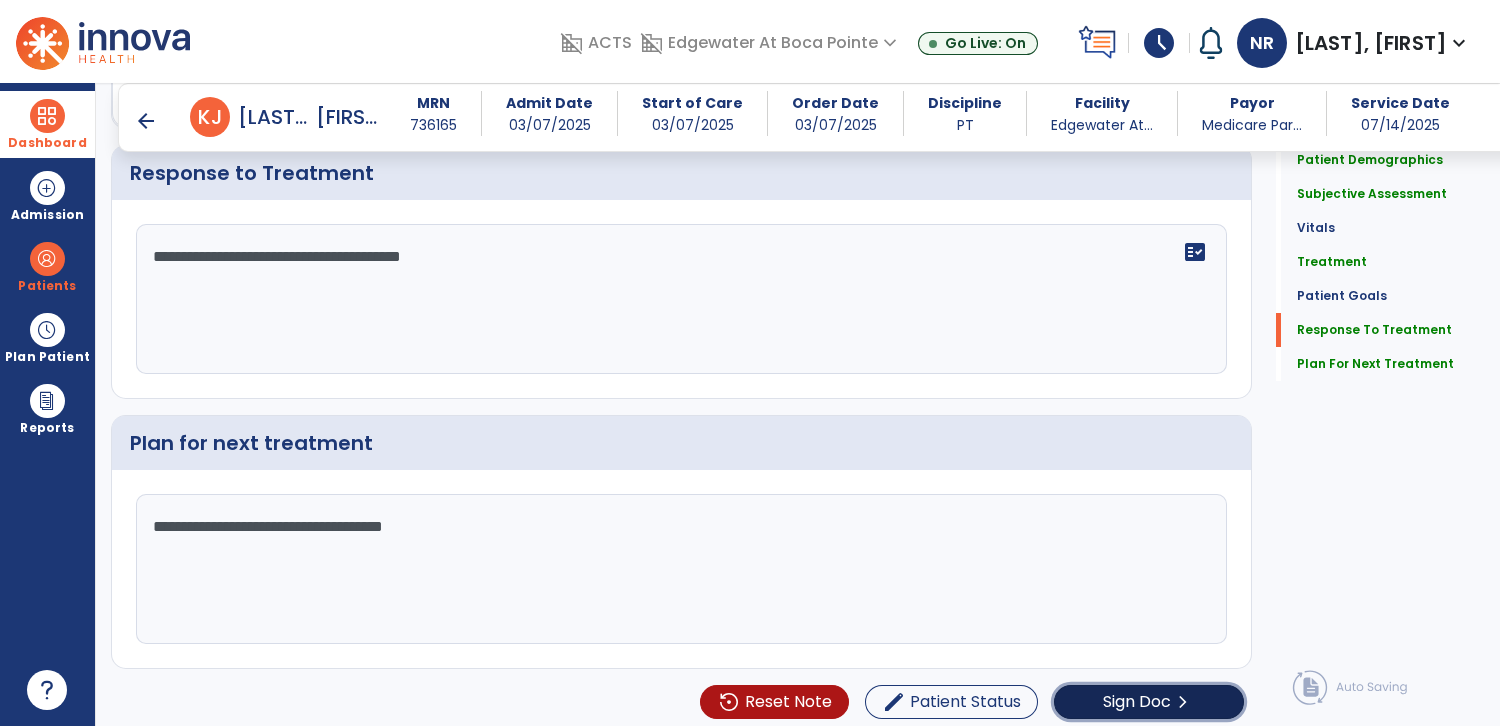 click on "Sign Doc" 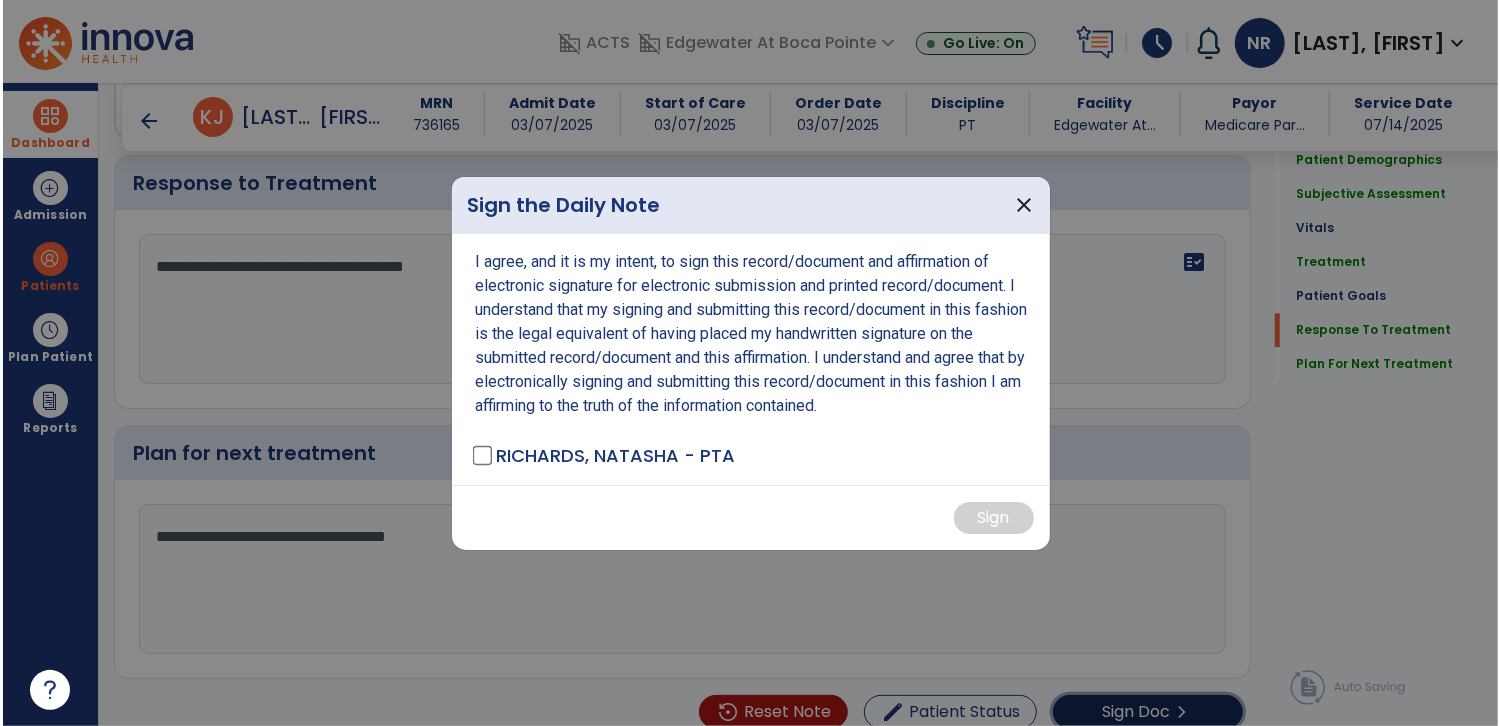 scroll, scrollTop: 2929, scrollLeft: 0, axis: vertical 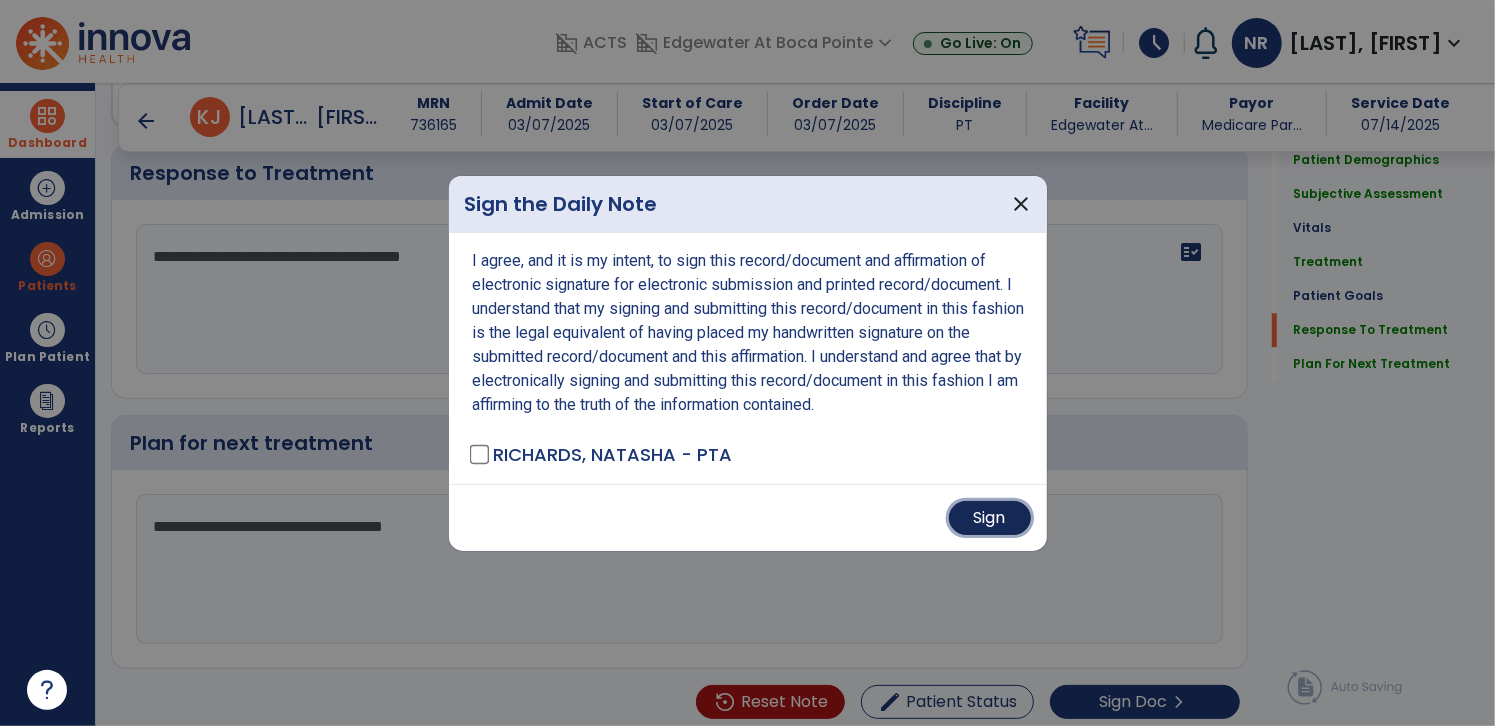 click on "Sign" at bounding box center [990, 518] 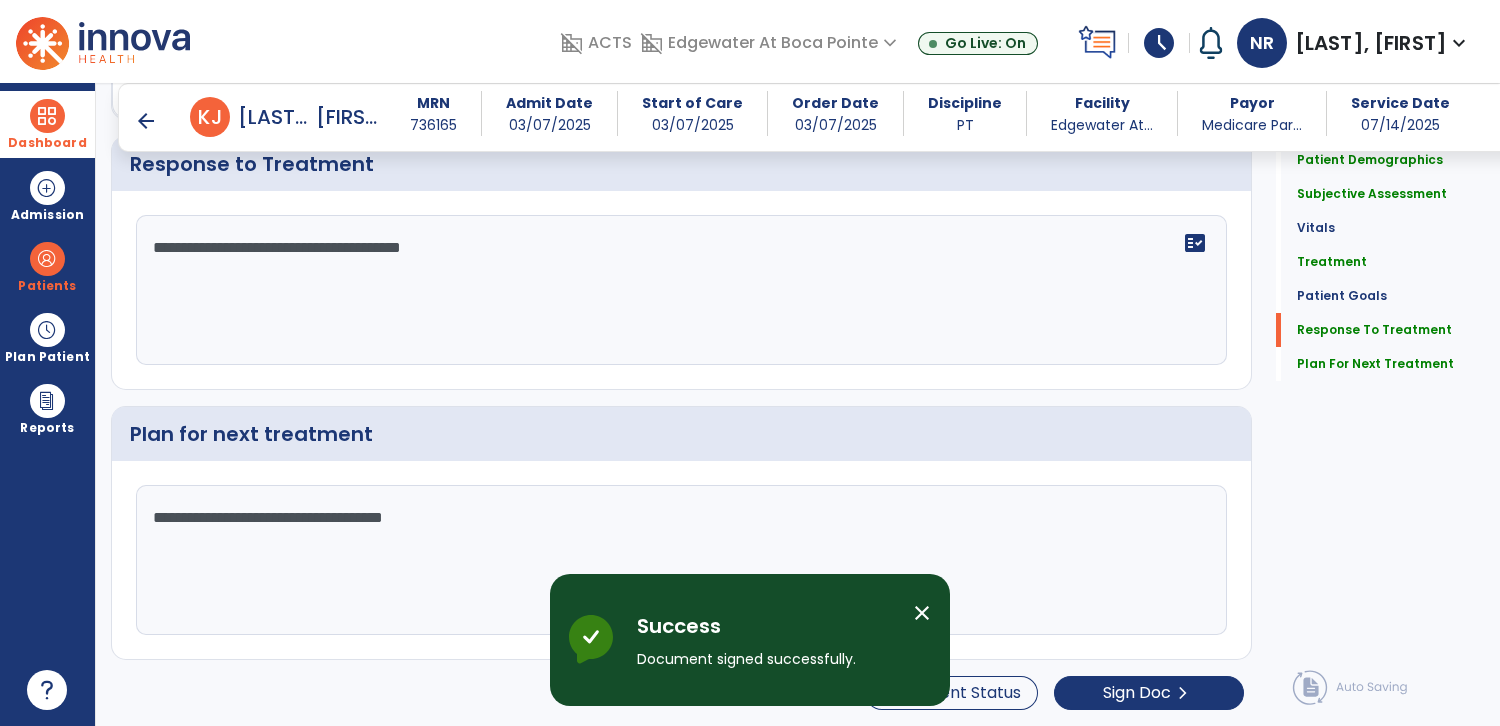 scroll, scrollTop: 0, scrollLeft: 0, axis: both 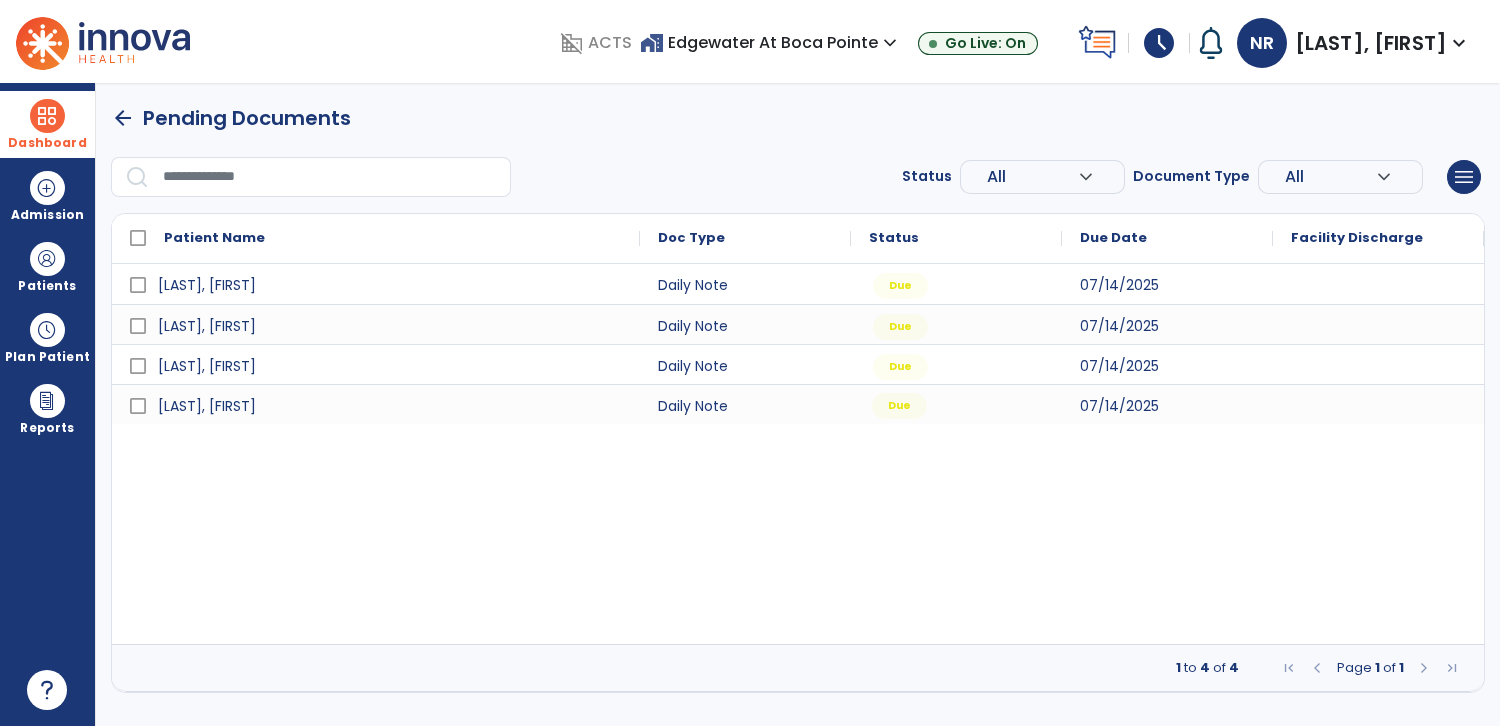 click on "Due" at bounding box center (899, 406) 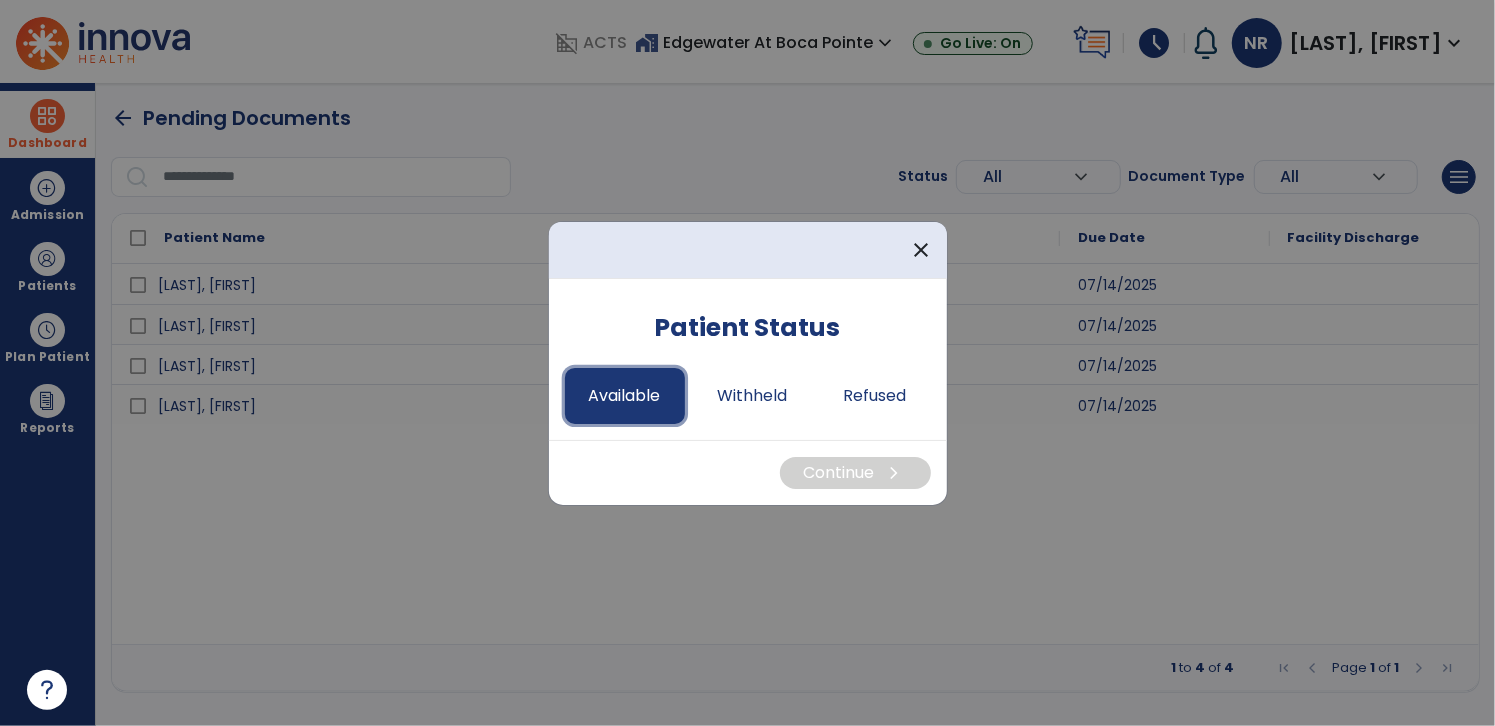 click on "Available" at bounding box center [625, 396] 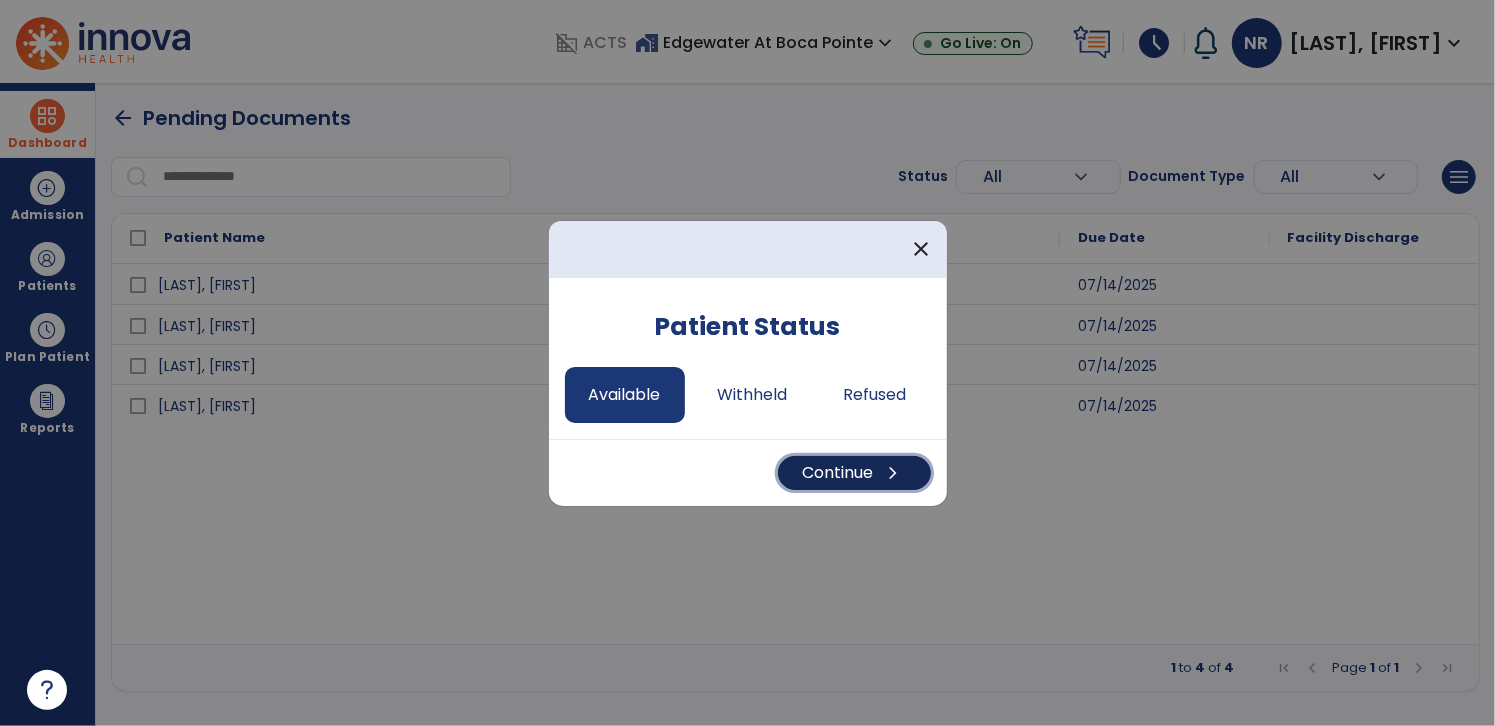 click on "Continue   chevron_right" at bounding box center (854, 473) 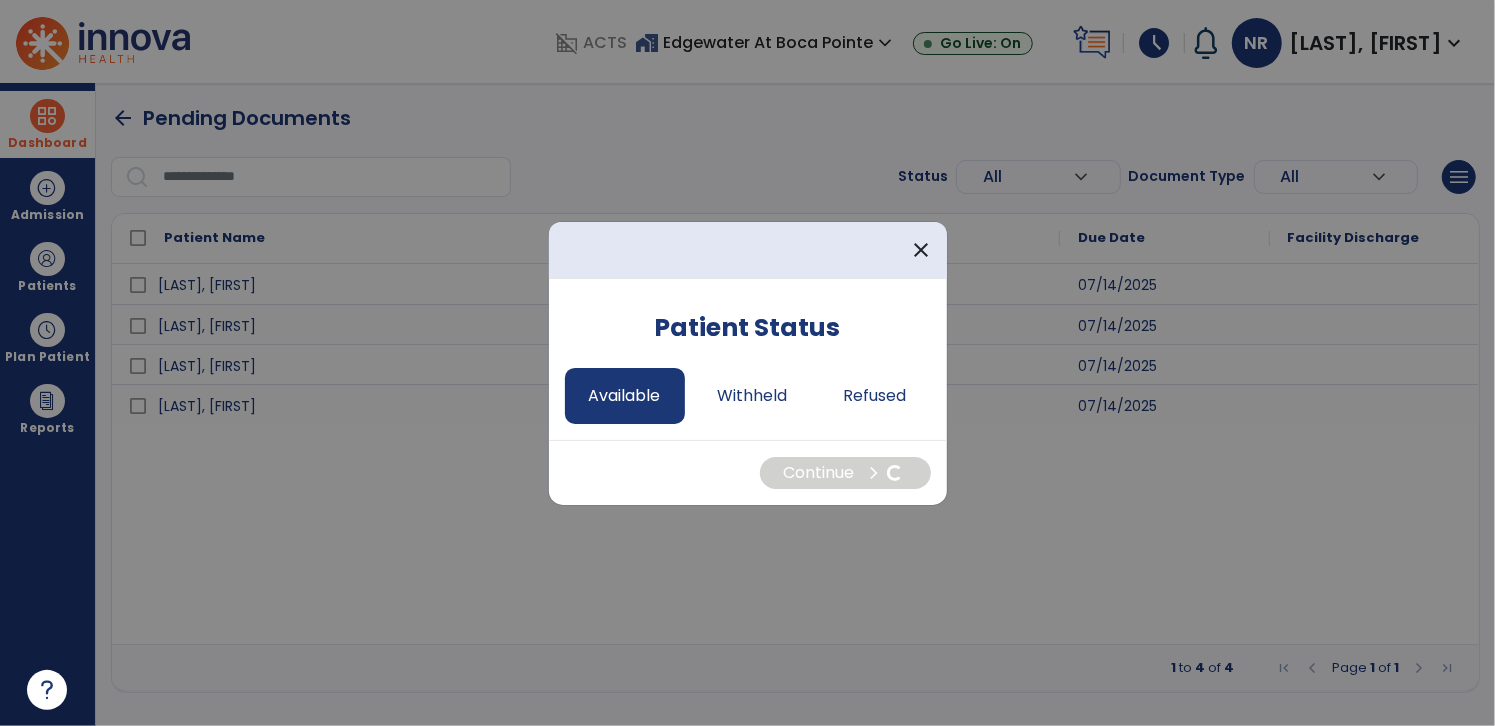 select on "*" 